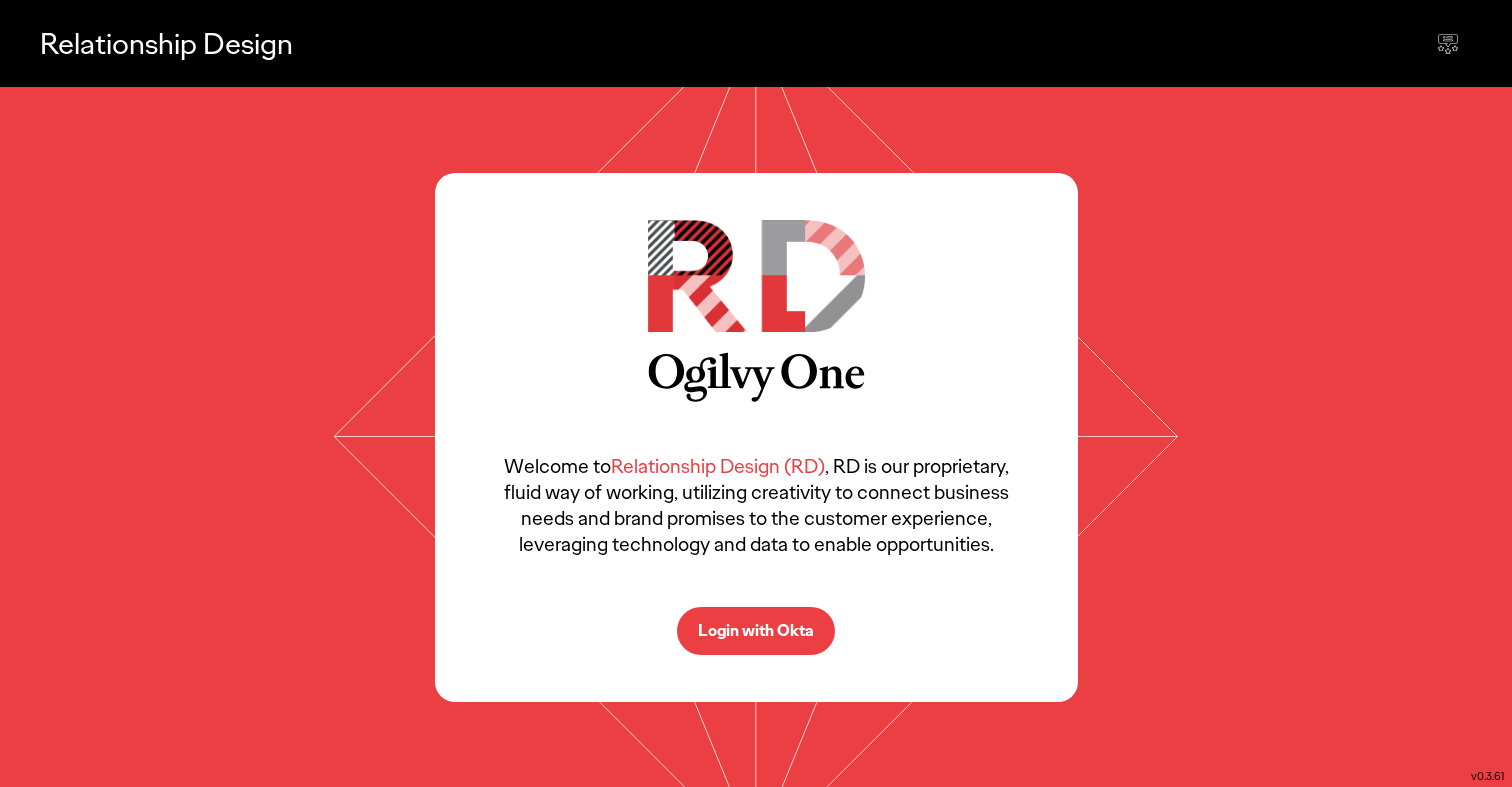 scroll, scrollTop: 0, scrollLeft: 0, axis: both 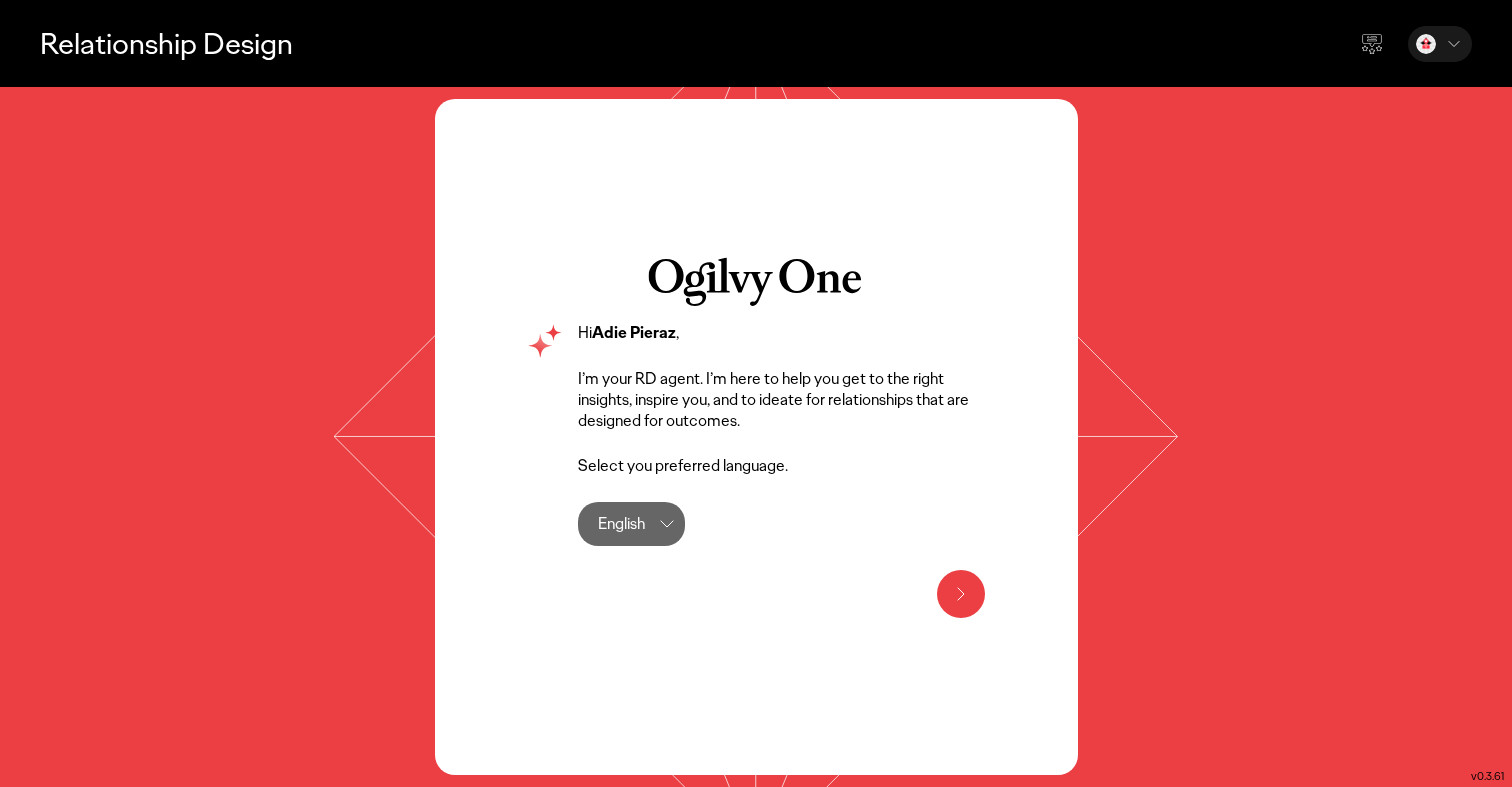 click 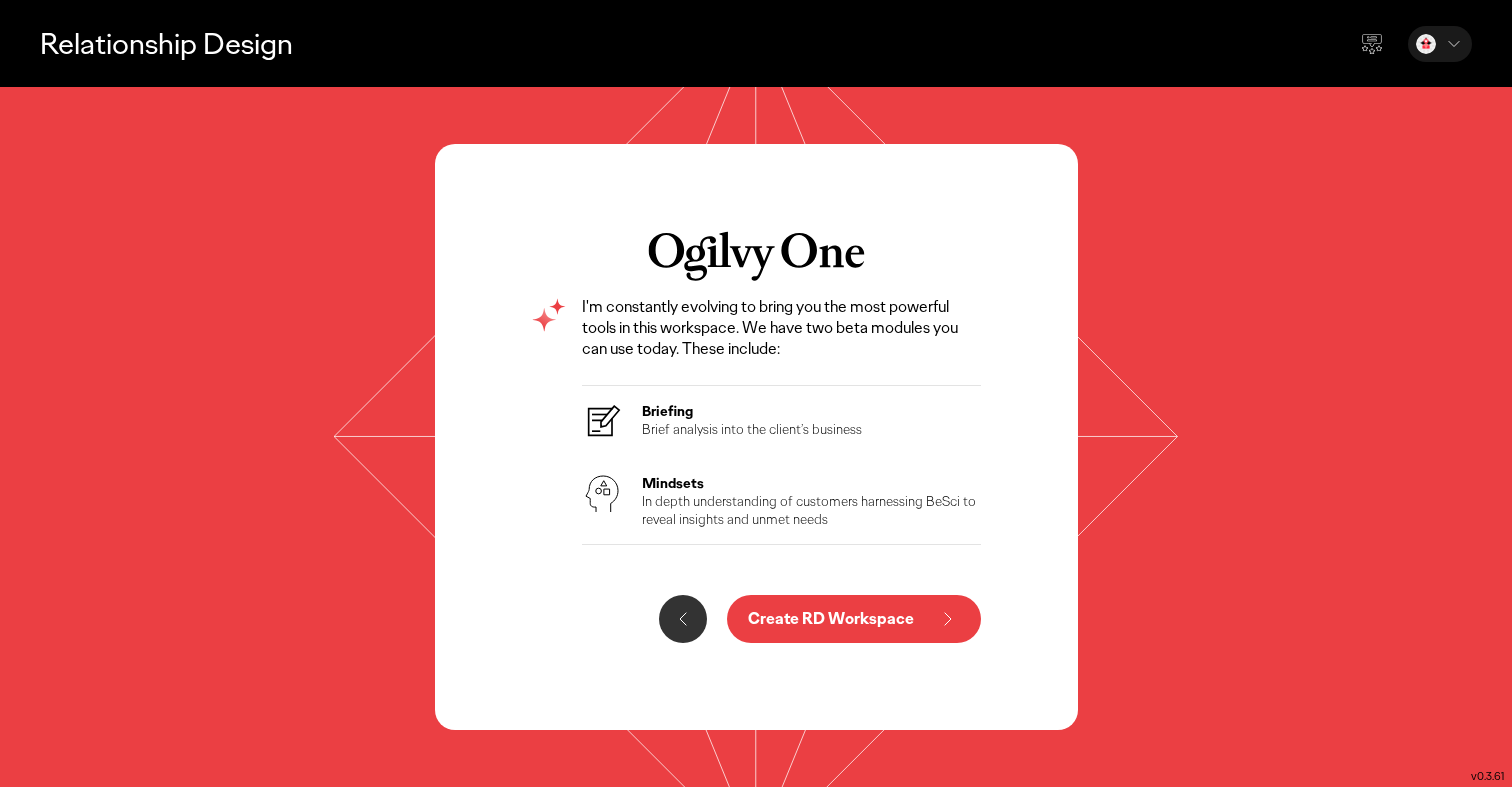 click at bounding box center [683, 619] 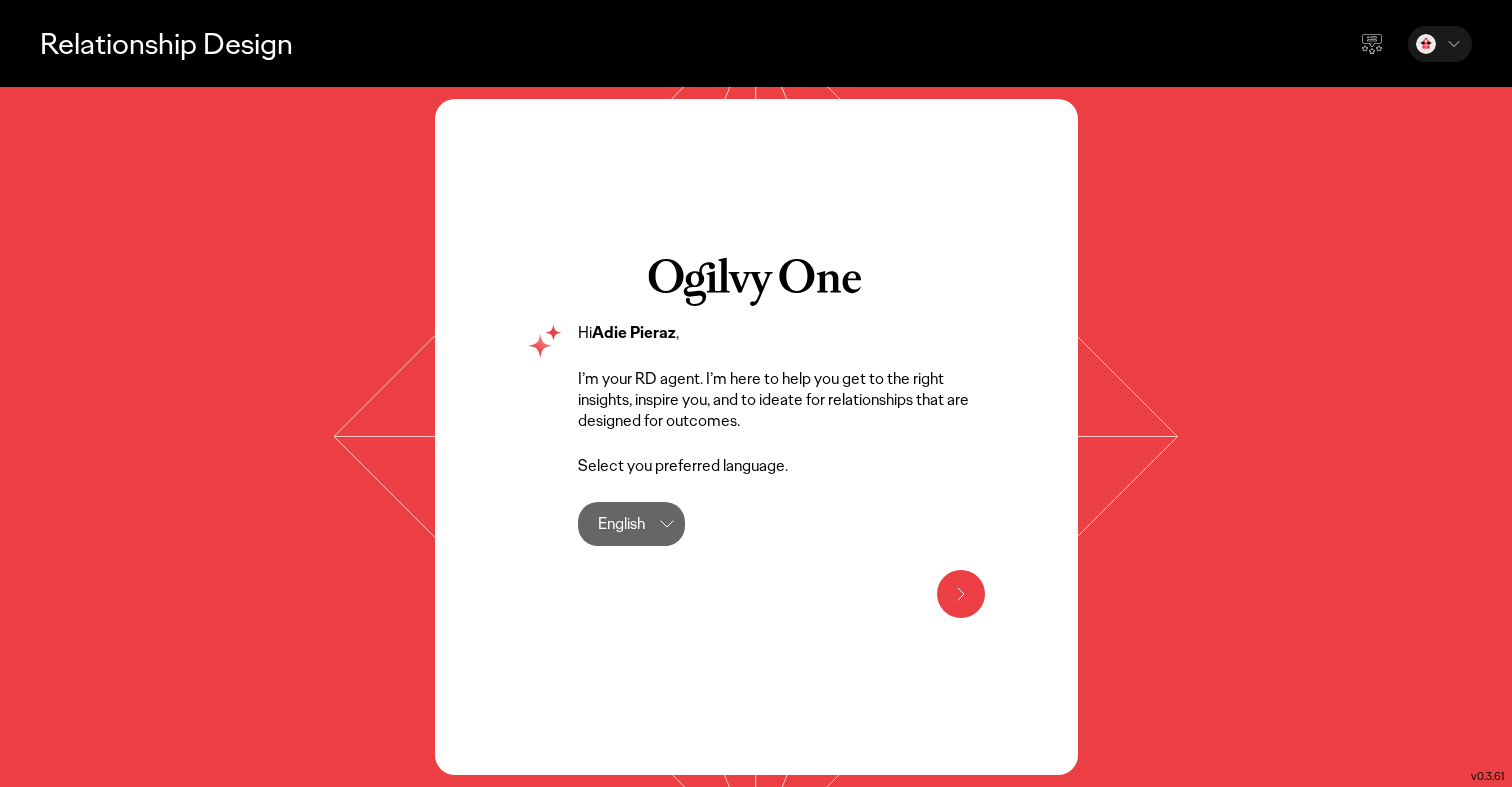 click 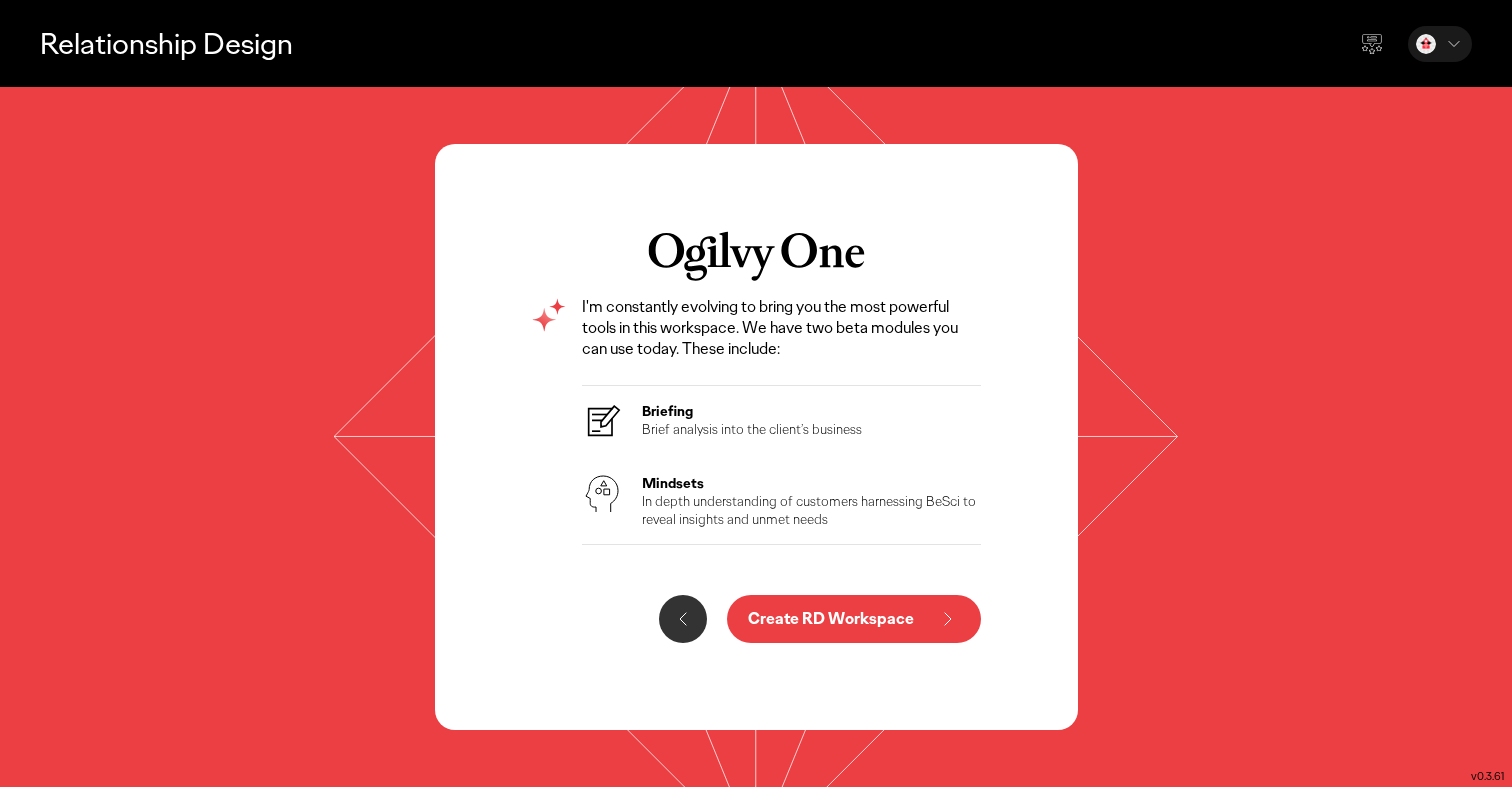 click 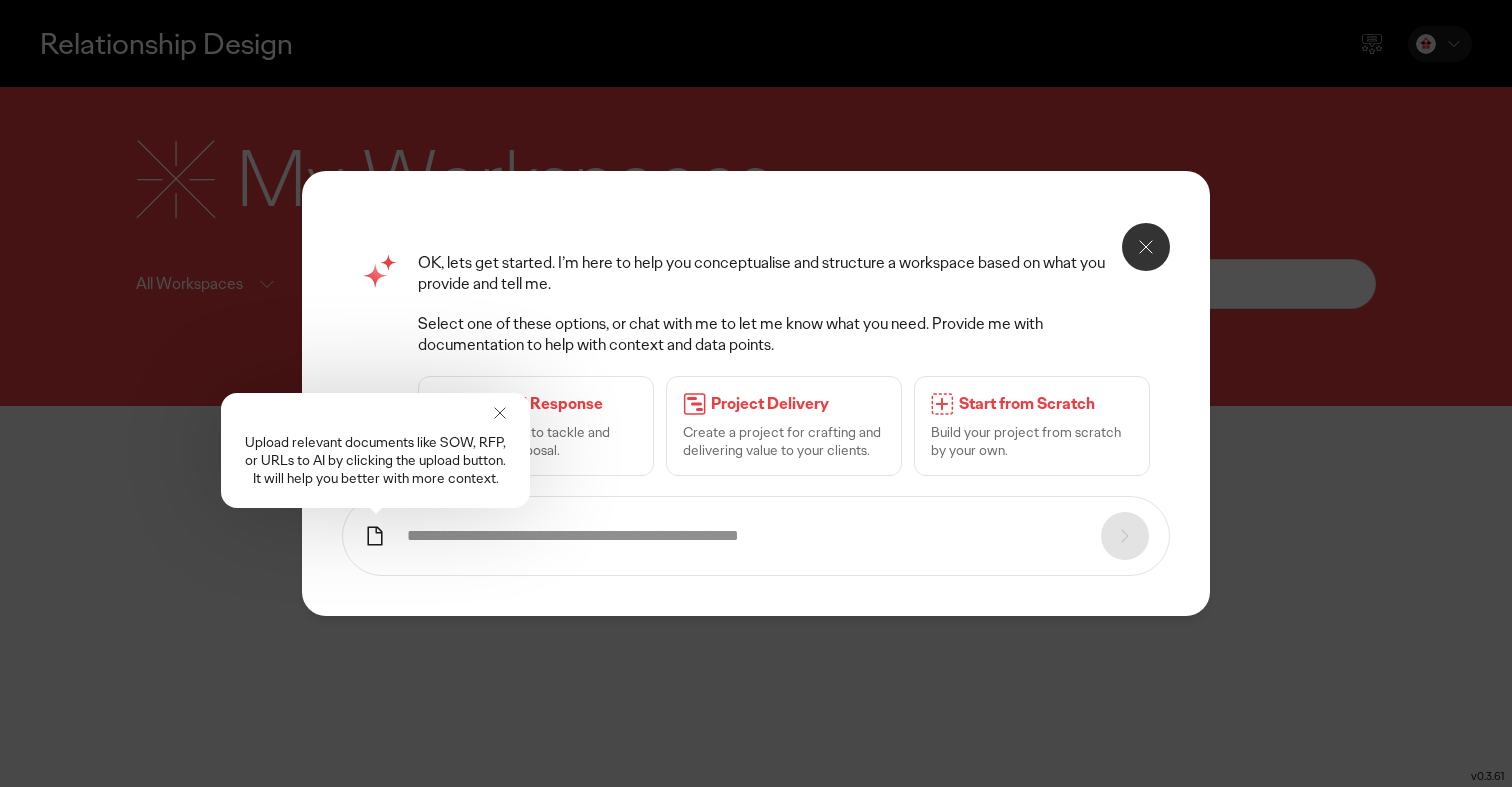 click 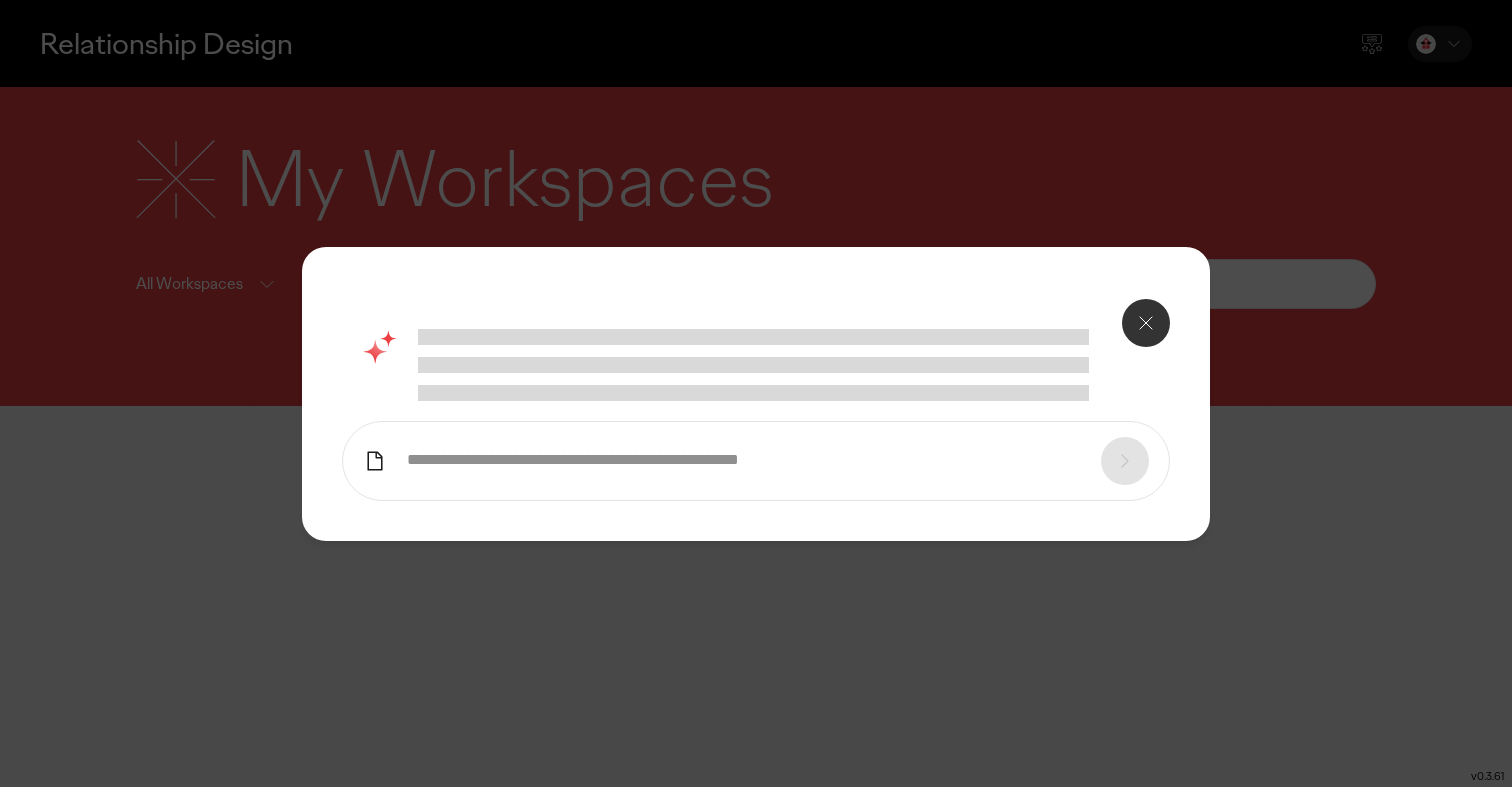 scroll, scrollTop: 0, scrollLeft: 0, axis: both 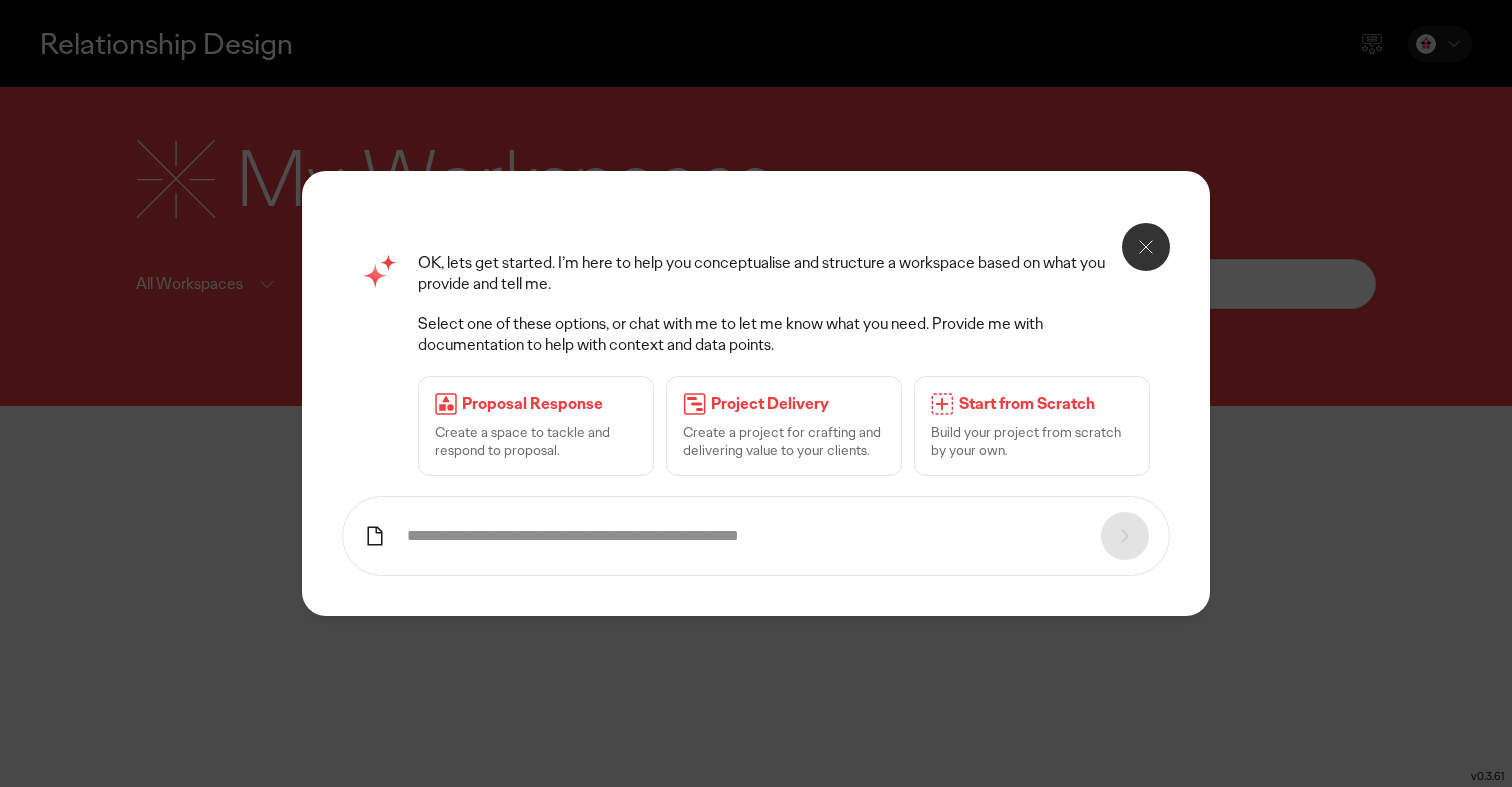 click 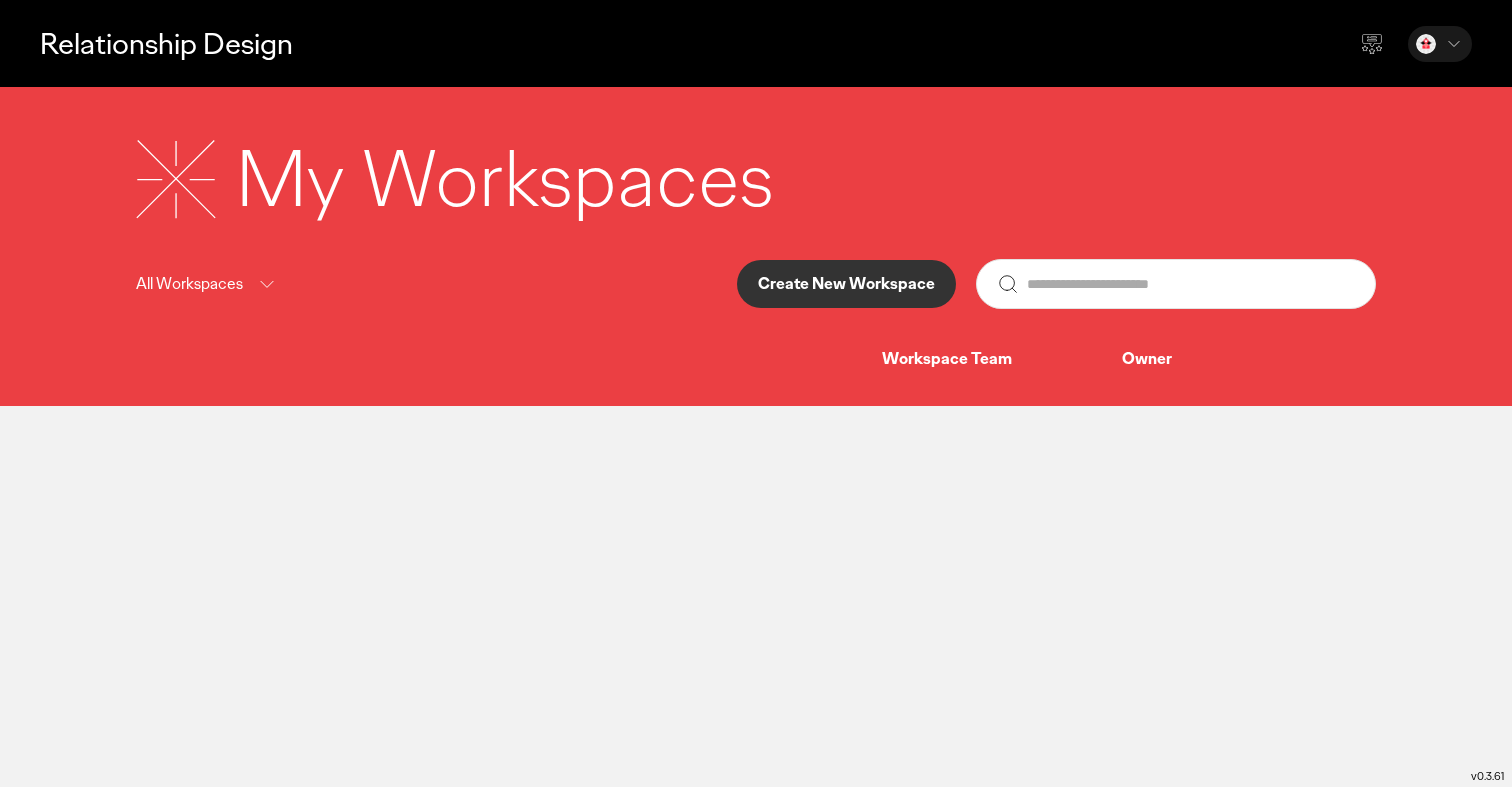 scroll, scrollTop: 0, scrollLeft: 0, axis: both 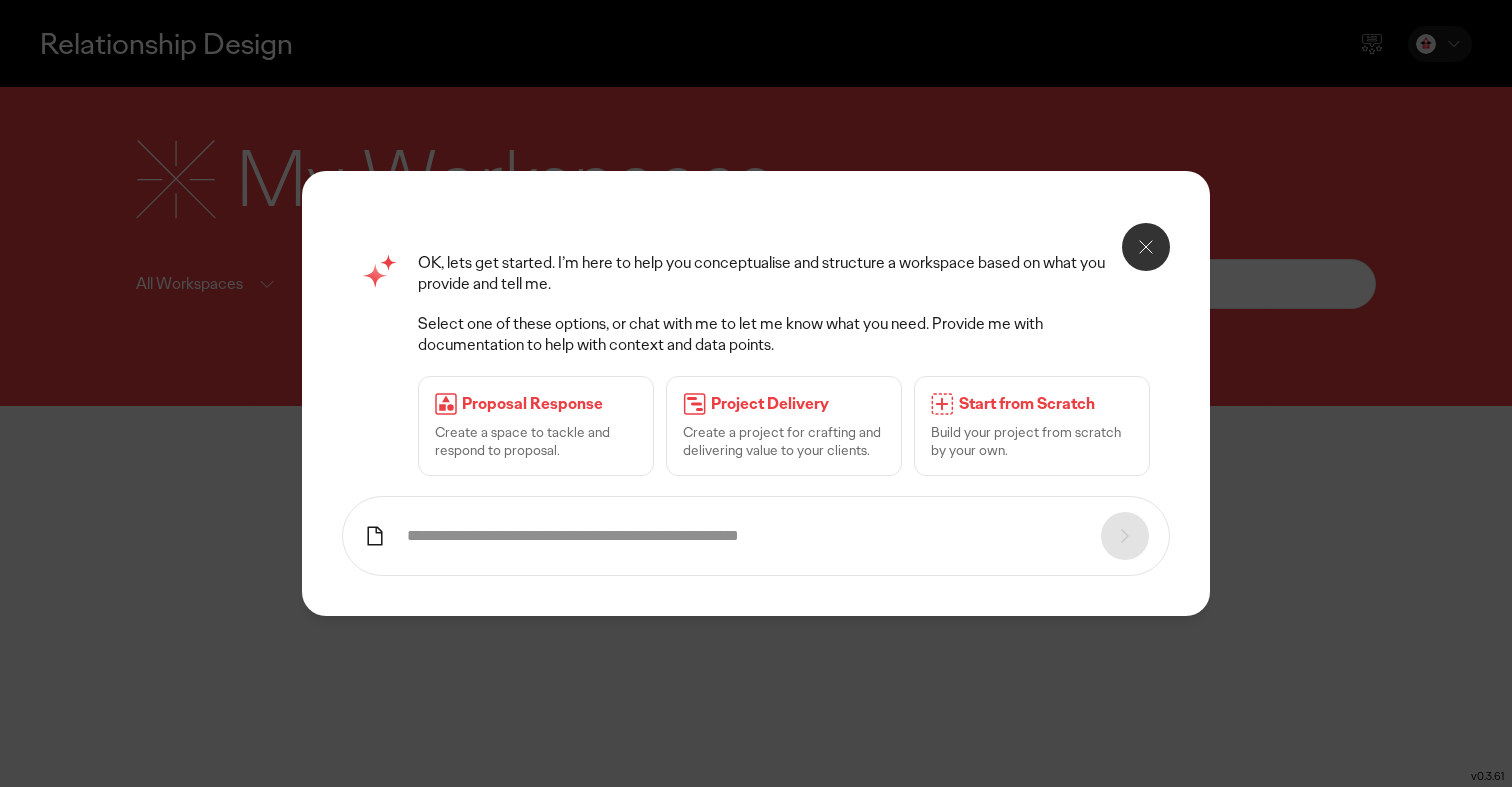 click on "Build your project from scratch by your own." at bounding box center [1032, 441] 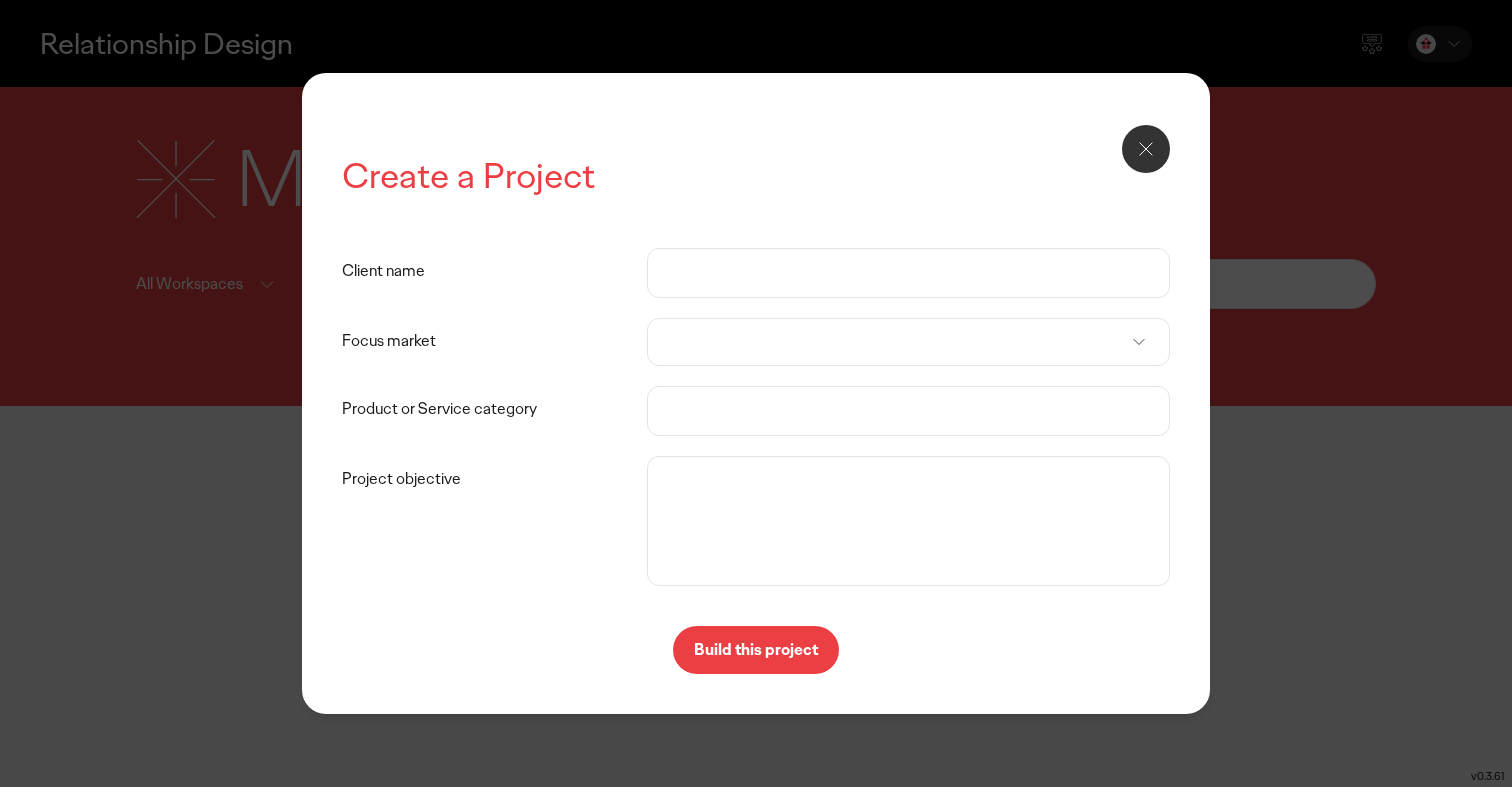click on "Client name" at bounding box center [908, 273] 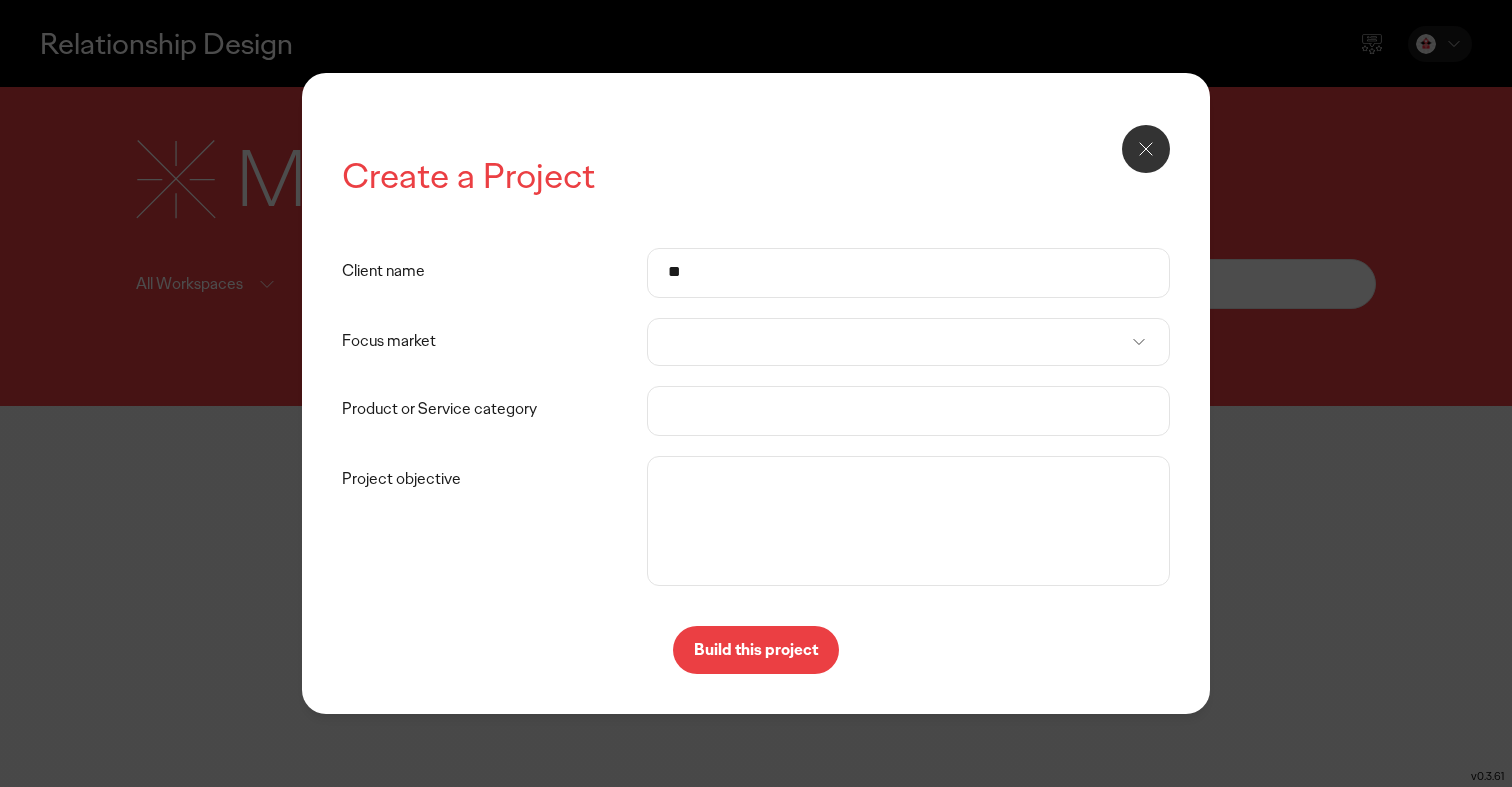type on "*" 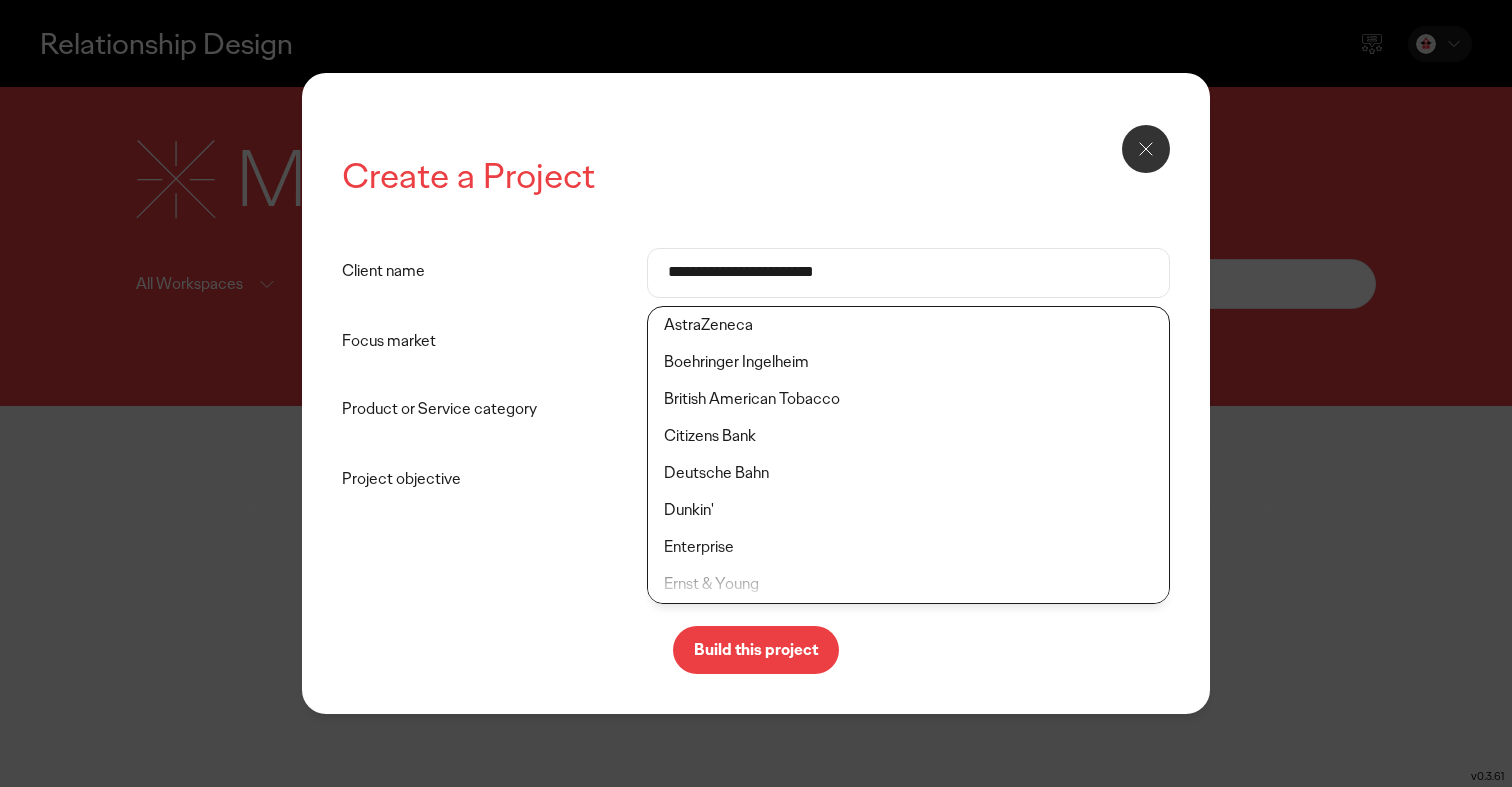 type on "**********" 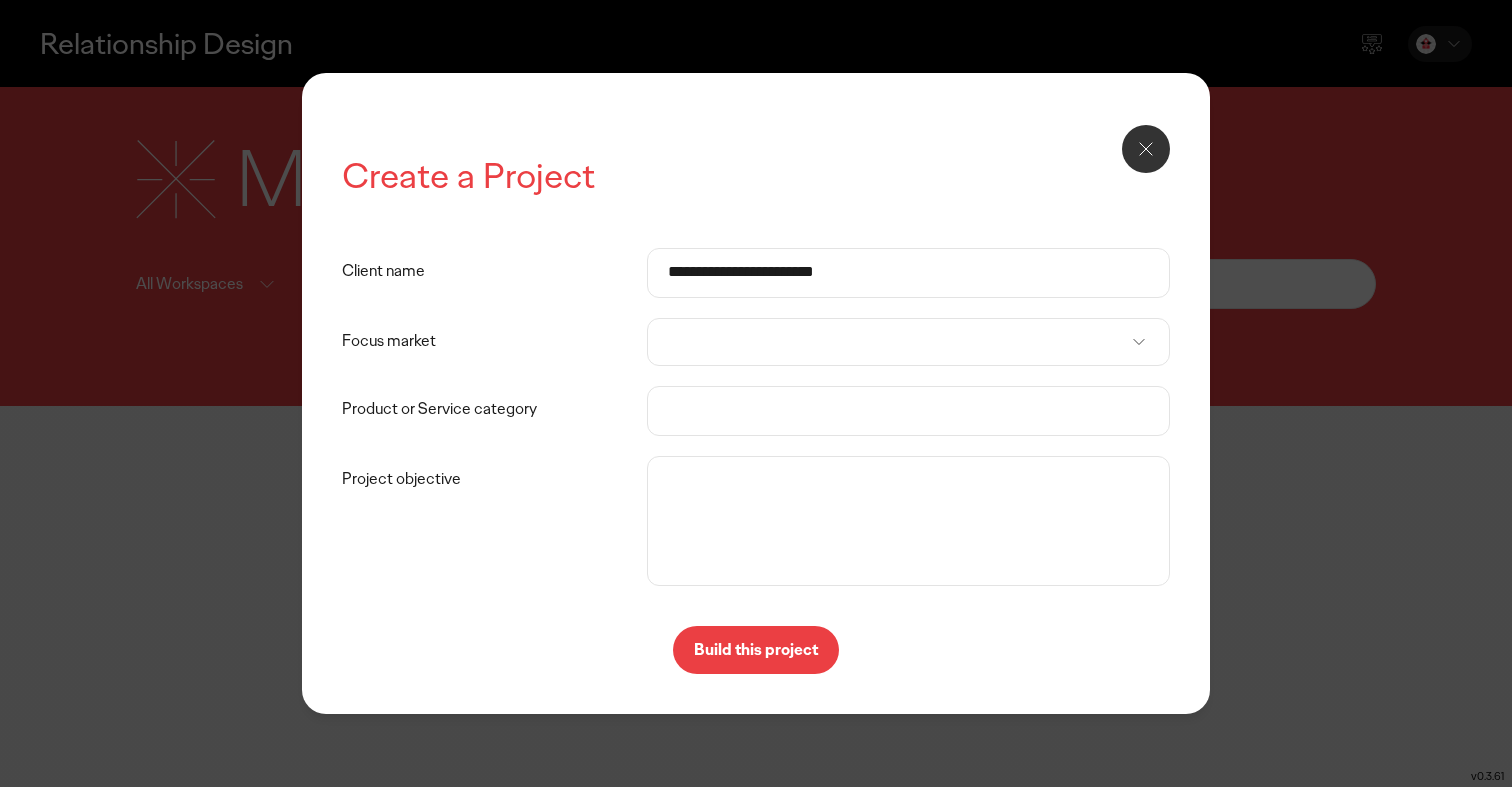 click at bounding box center [908, 342] 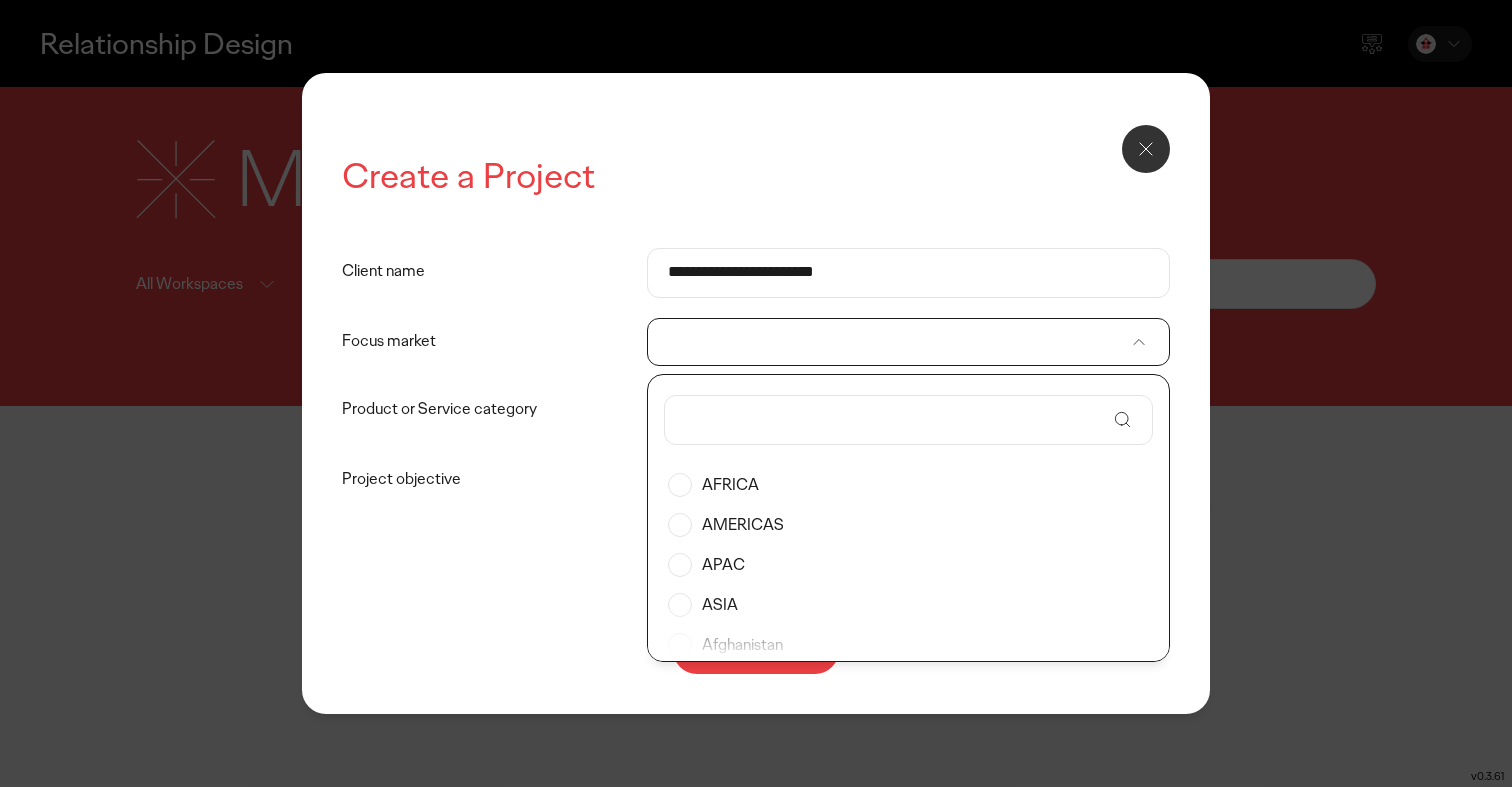 click at bounding box center (895, 420) 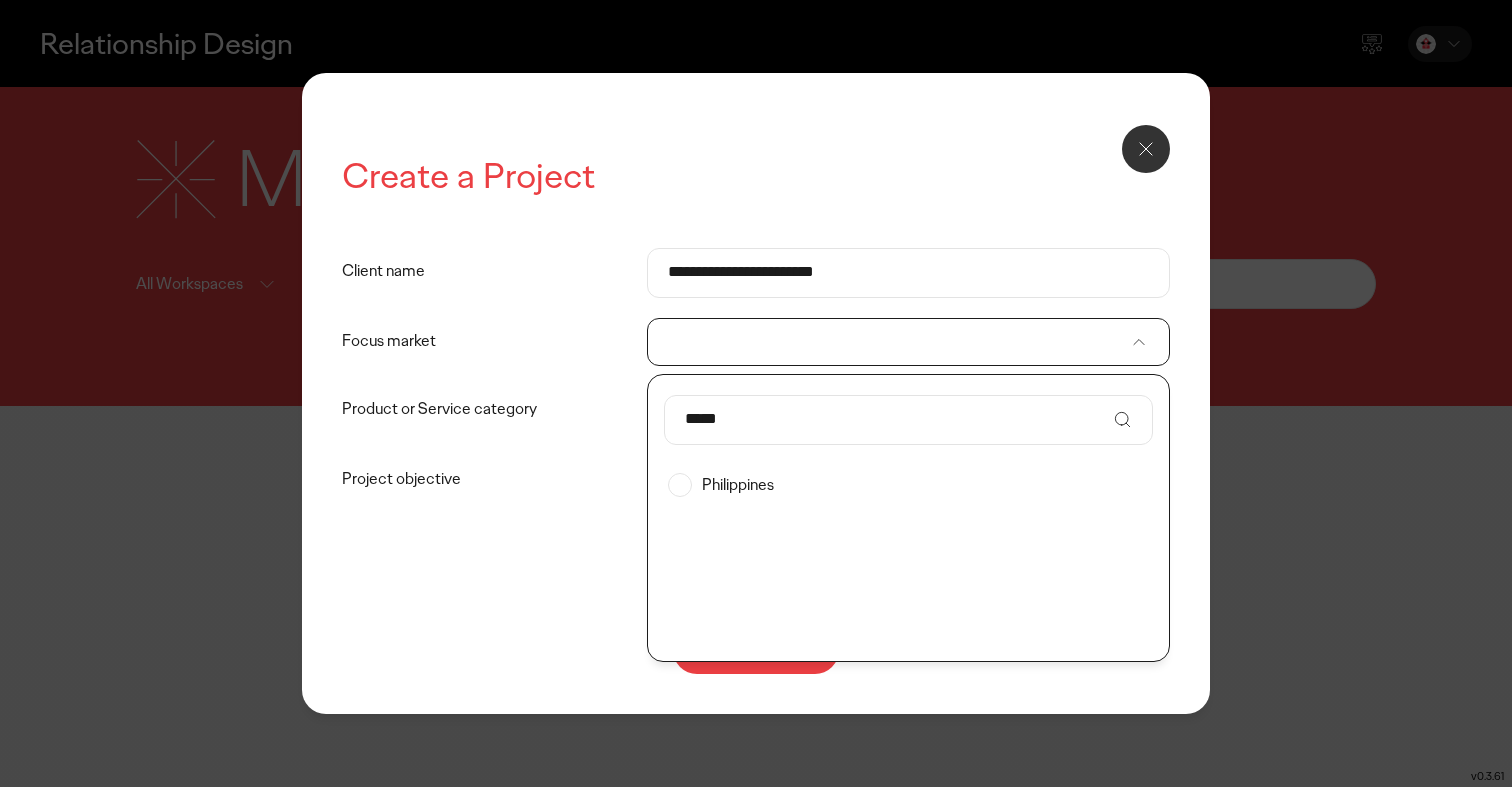 type on "****" 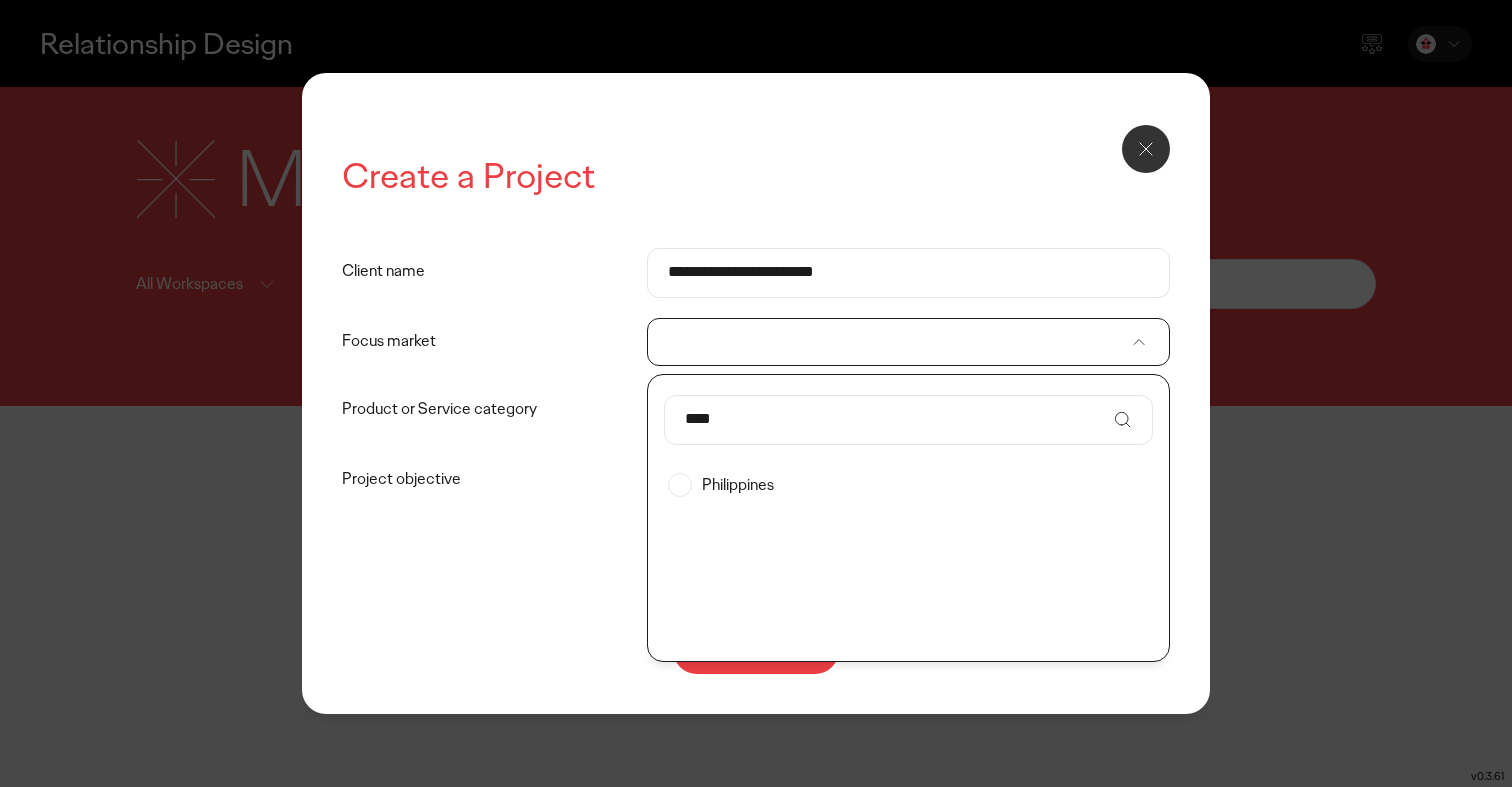 drag, startPoint x: 776, startPoint y: 431, endPoint x: 800, endPoint y: 493, distance: 66.48308 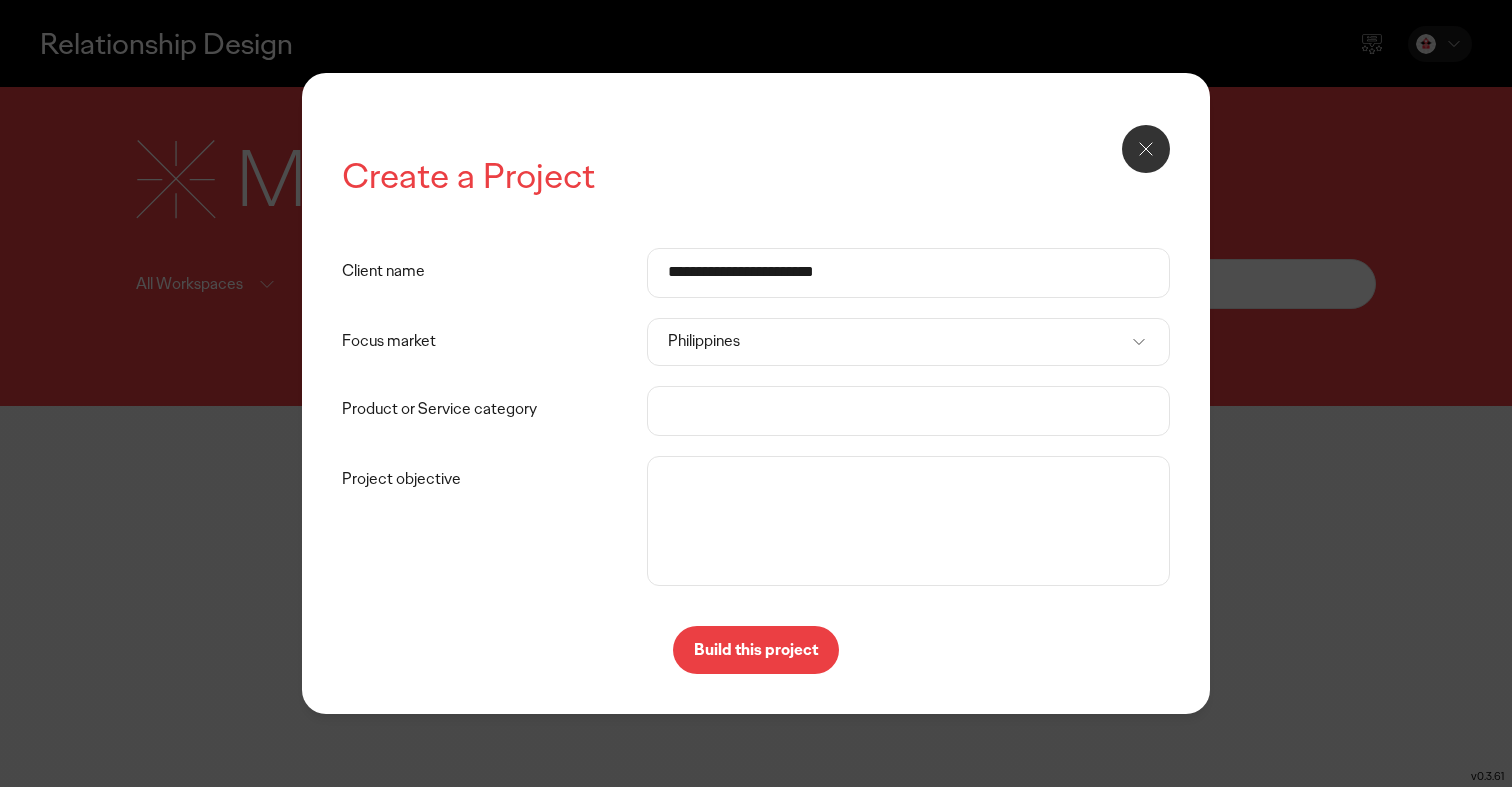 click on "Product or Service category" at bounding box center [908, 411] 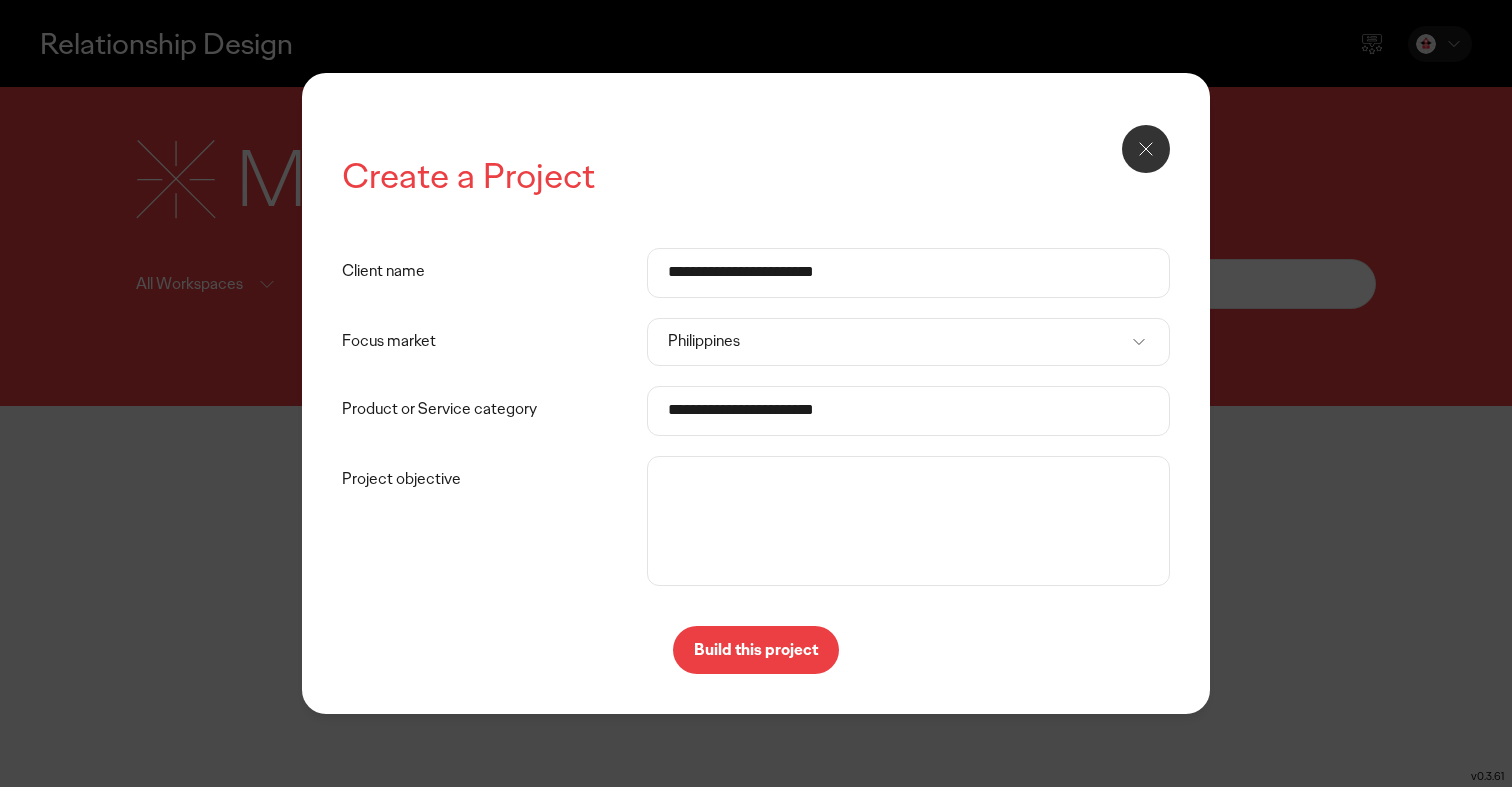 type on "**********" 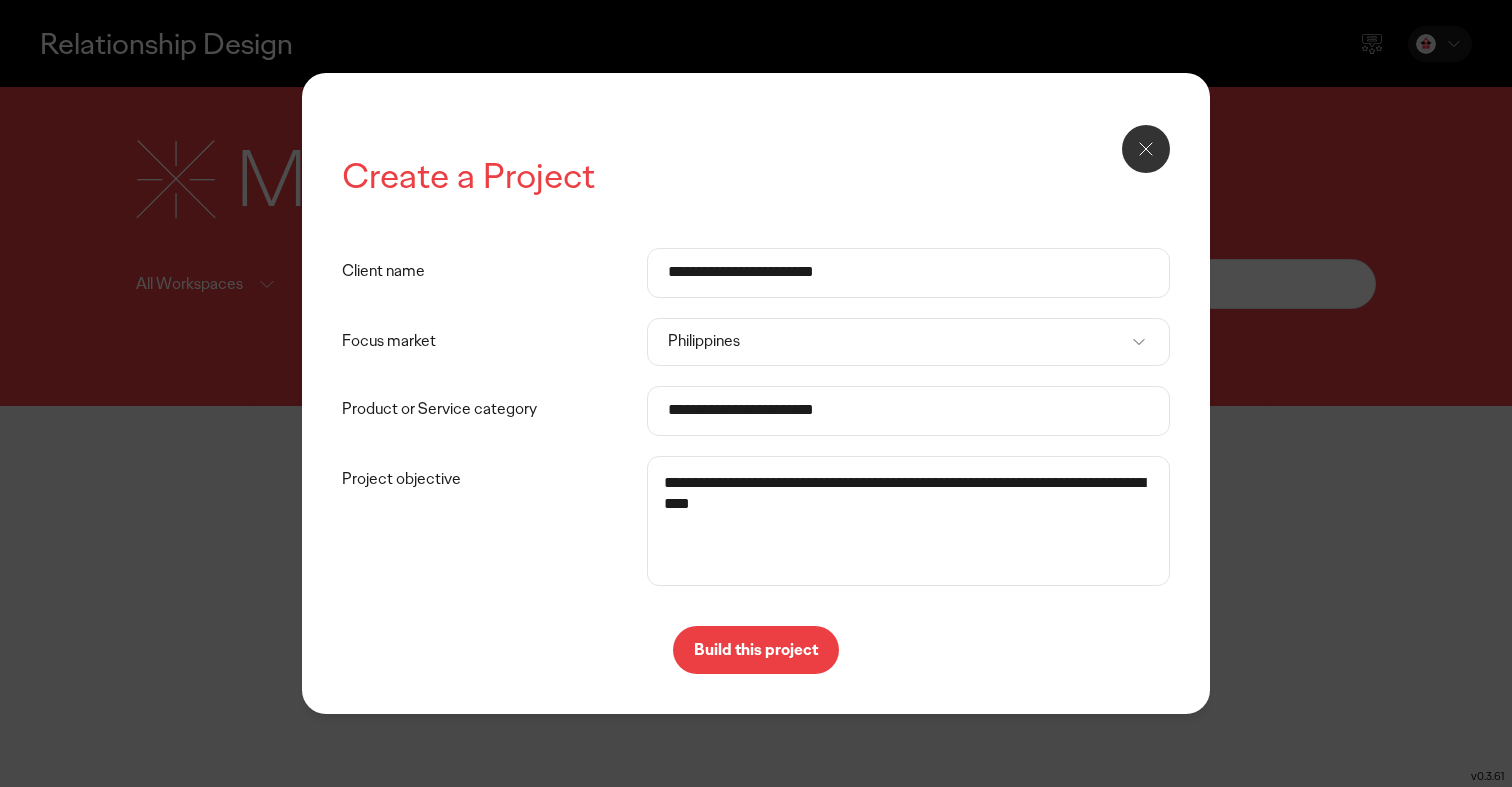 type on "**********" 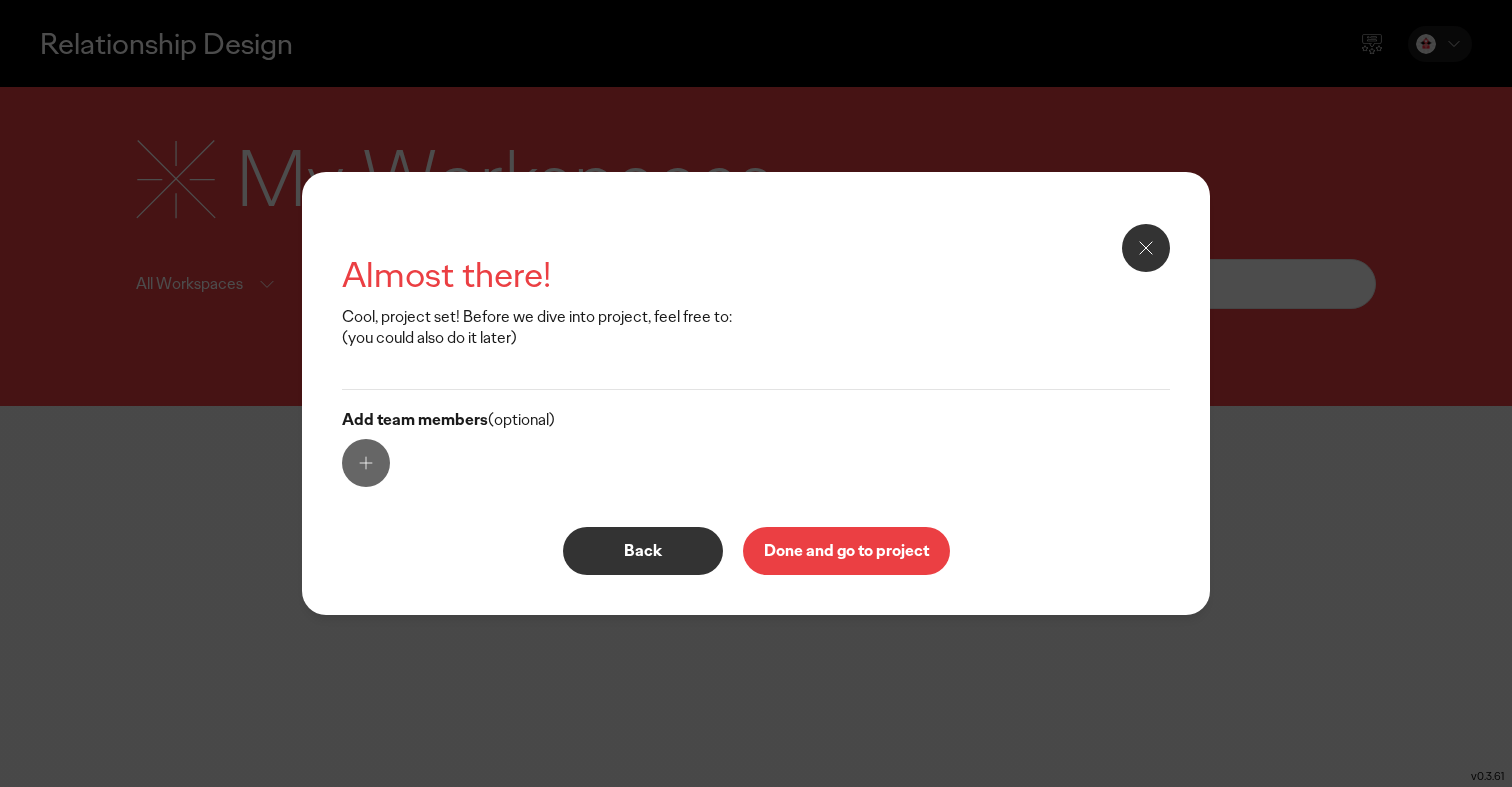 click 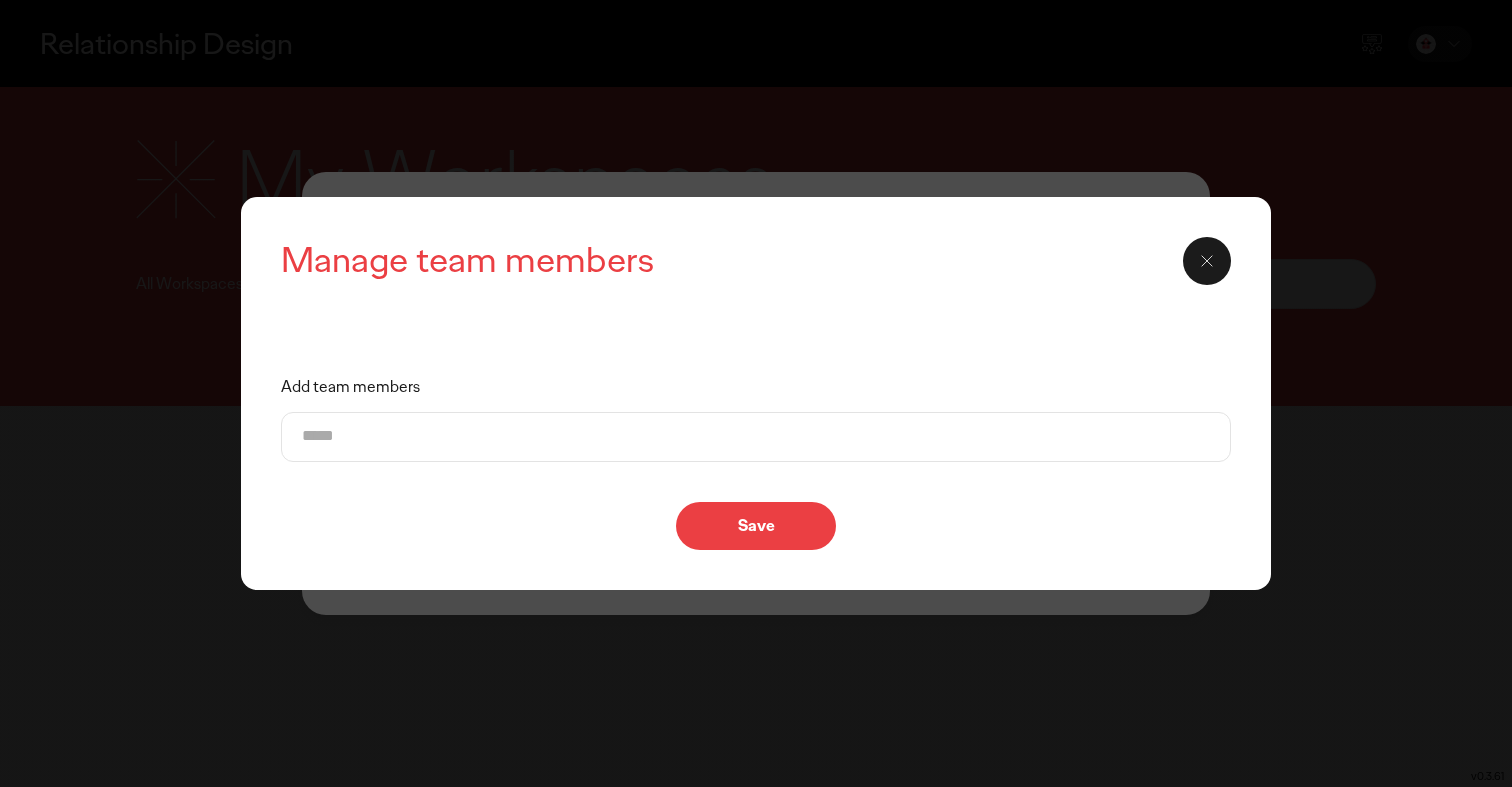 click on "Add team members" at bounding box center [756, 437] 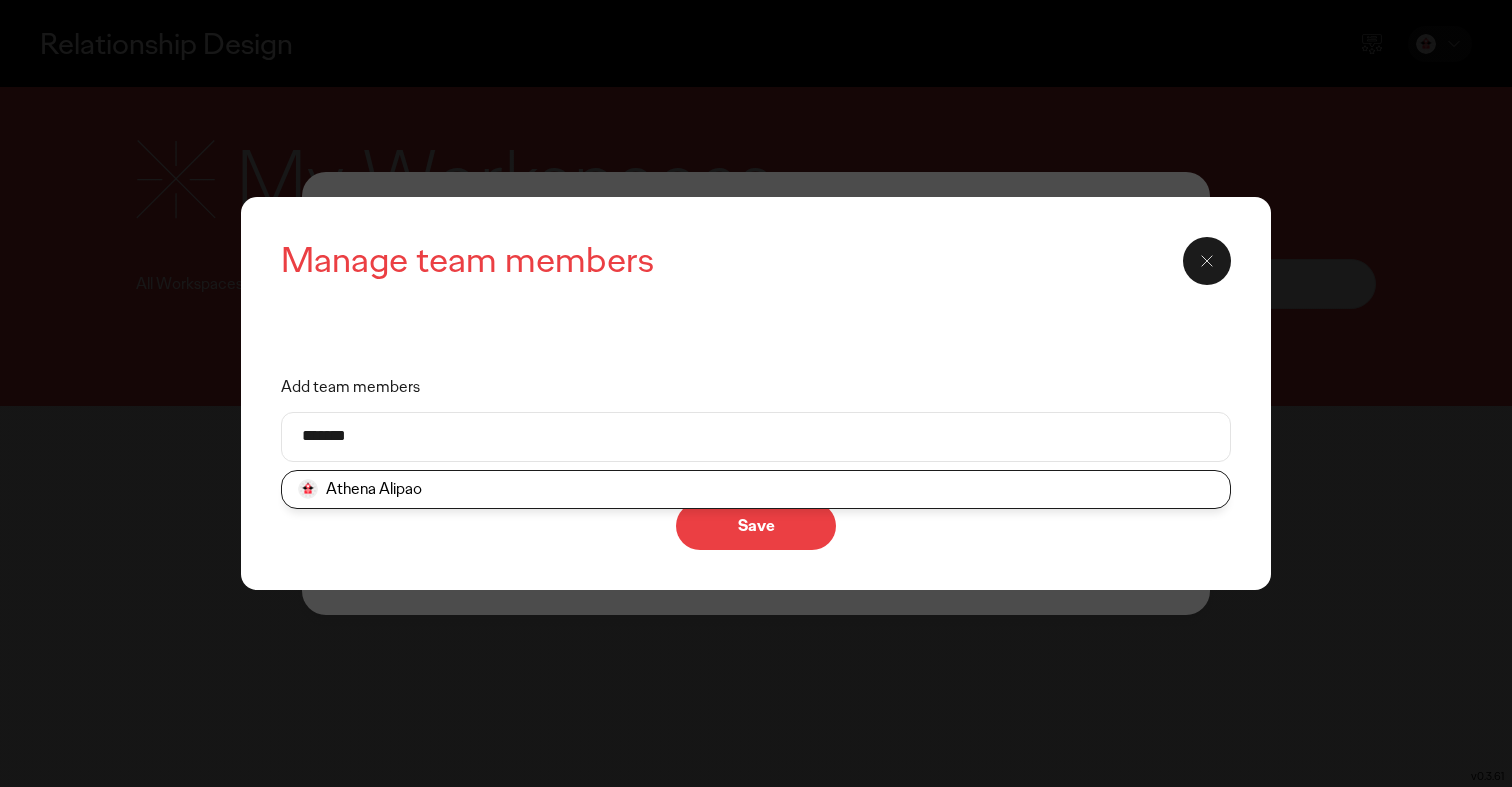 type on "******" 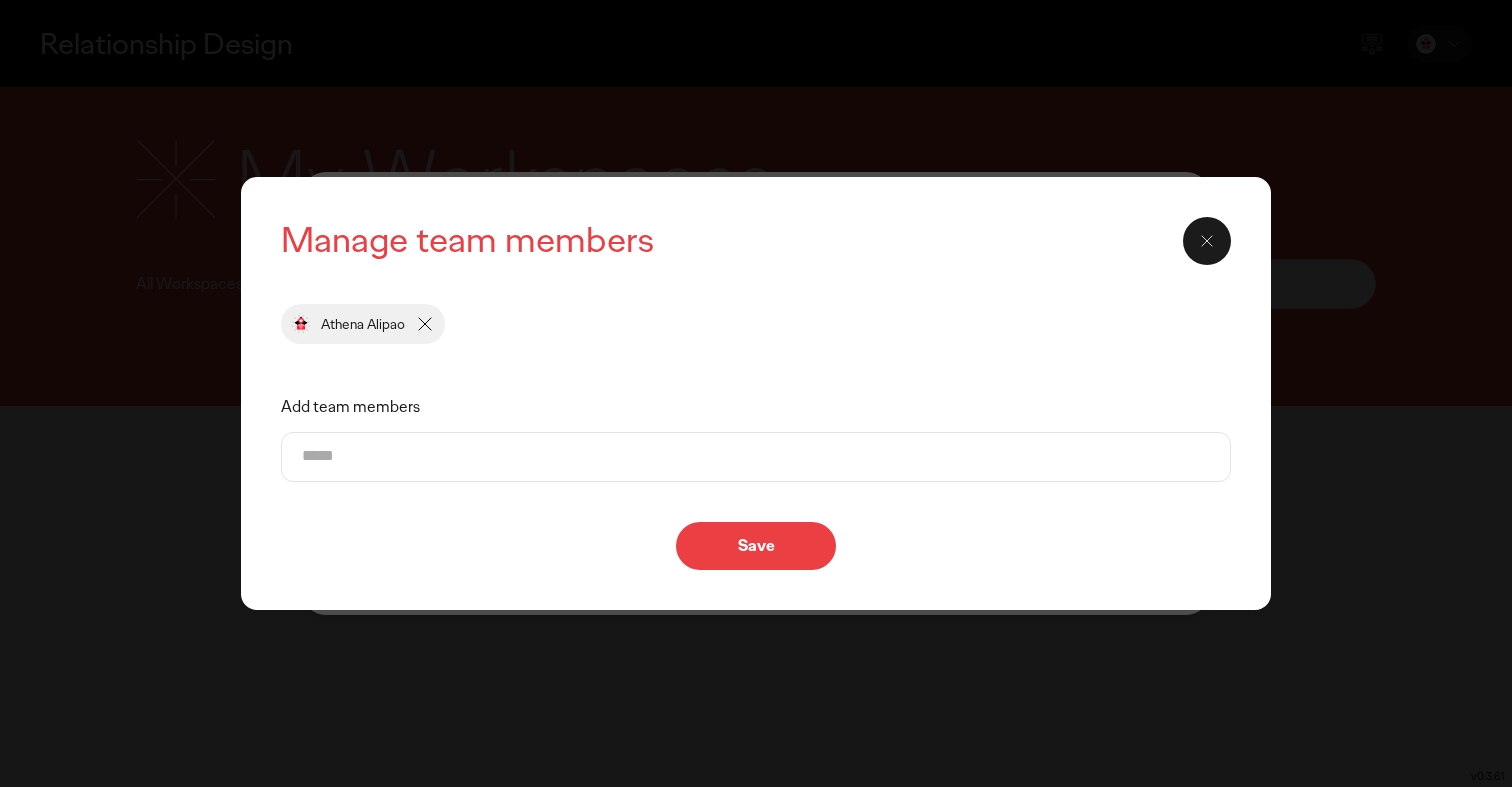 click on "Save" at bounding box center [756, 546] 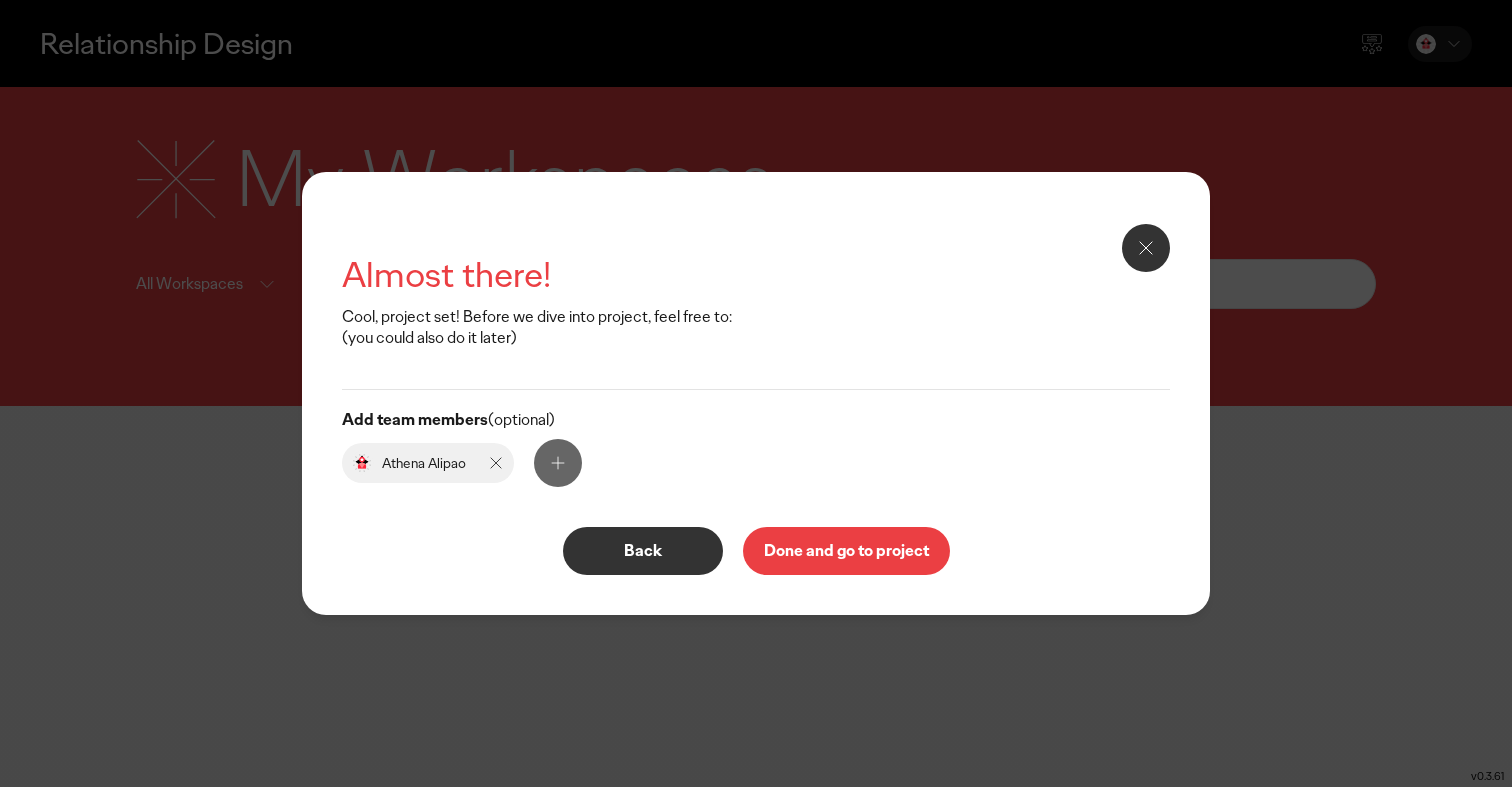 click on "Done and go to project" at bounding box center (846, 551) 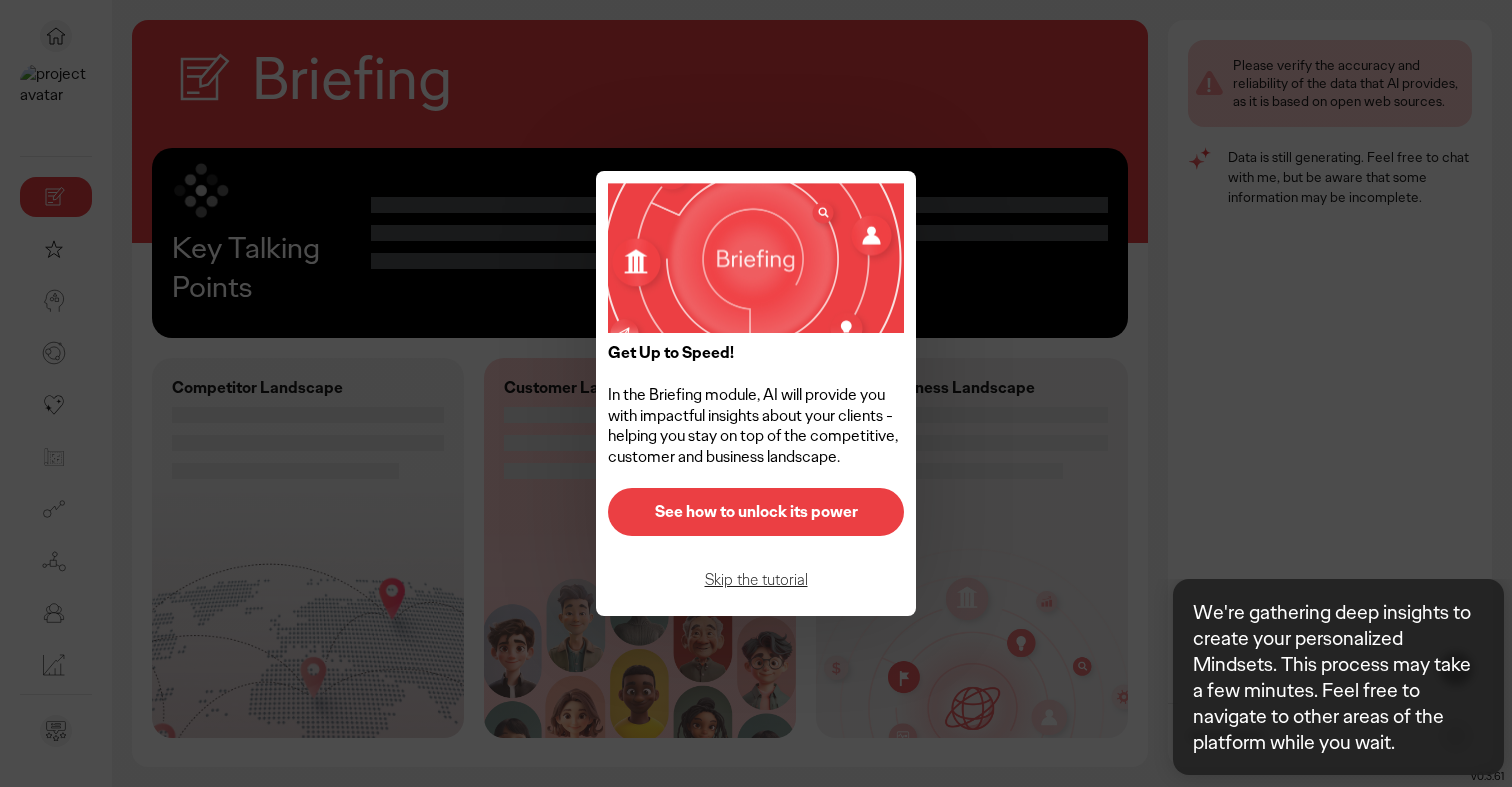 click on "Skip the tutorial" at bounding box center [756, 580] 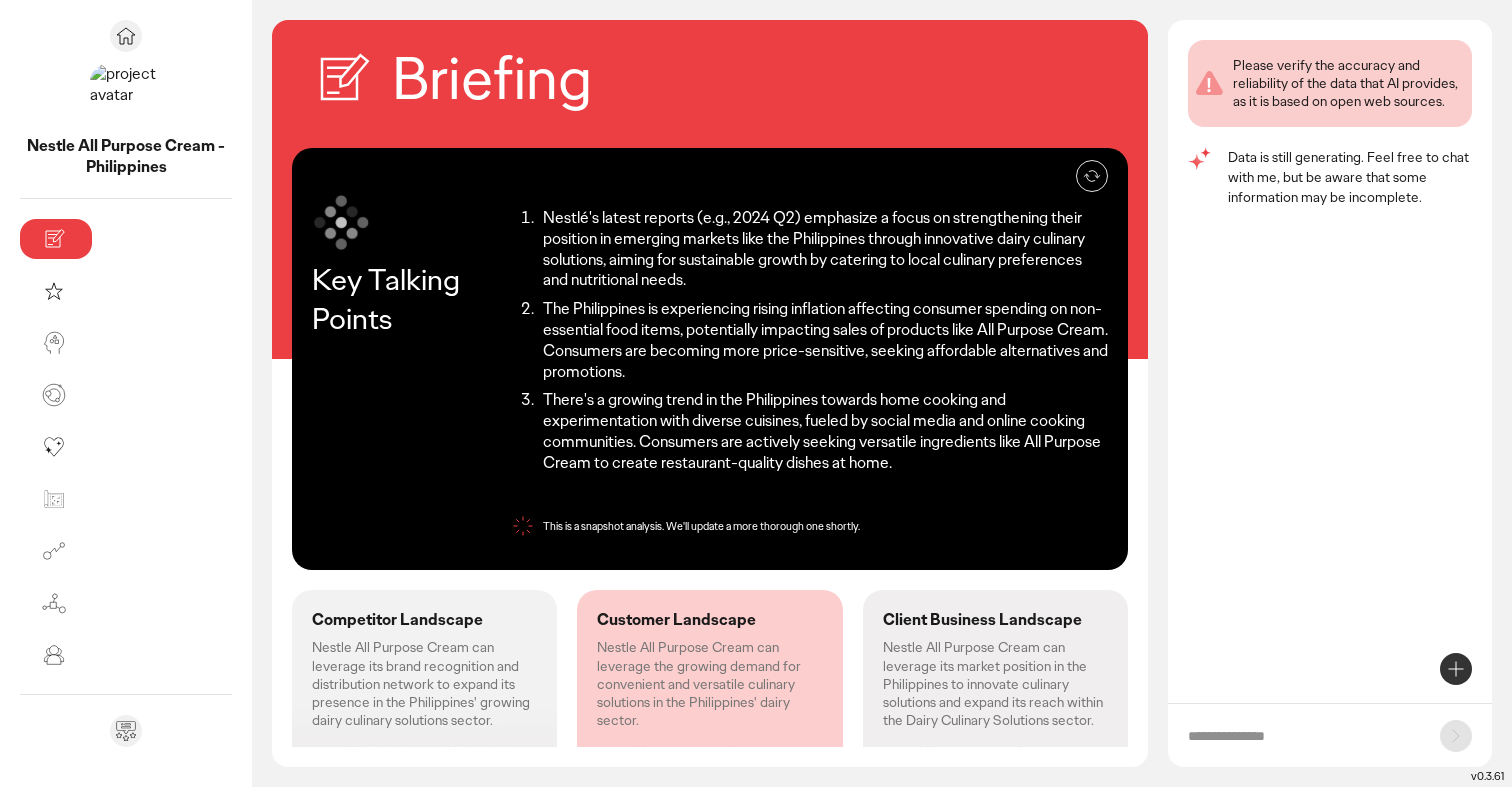drag, startPoint x: 1329, startPoint y: 81, endPoint x: 943, endPoint y: 58, distance: 386.68463 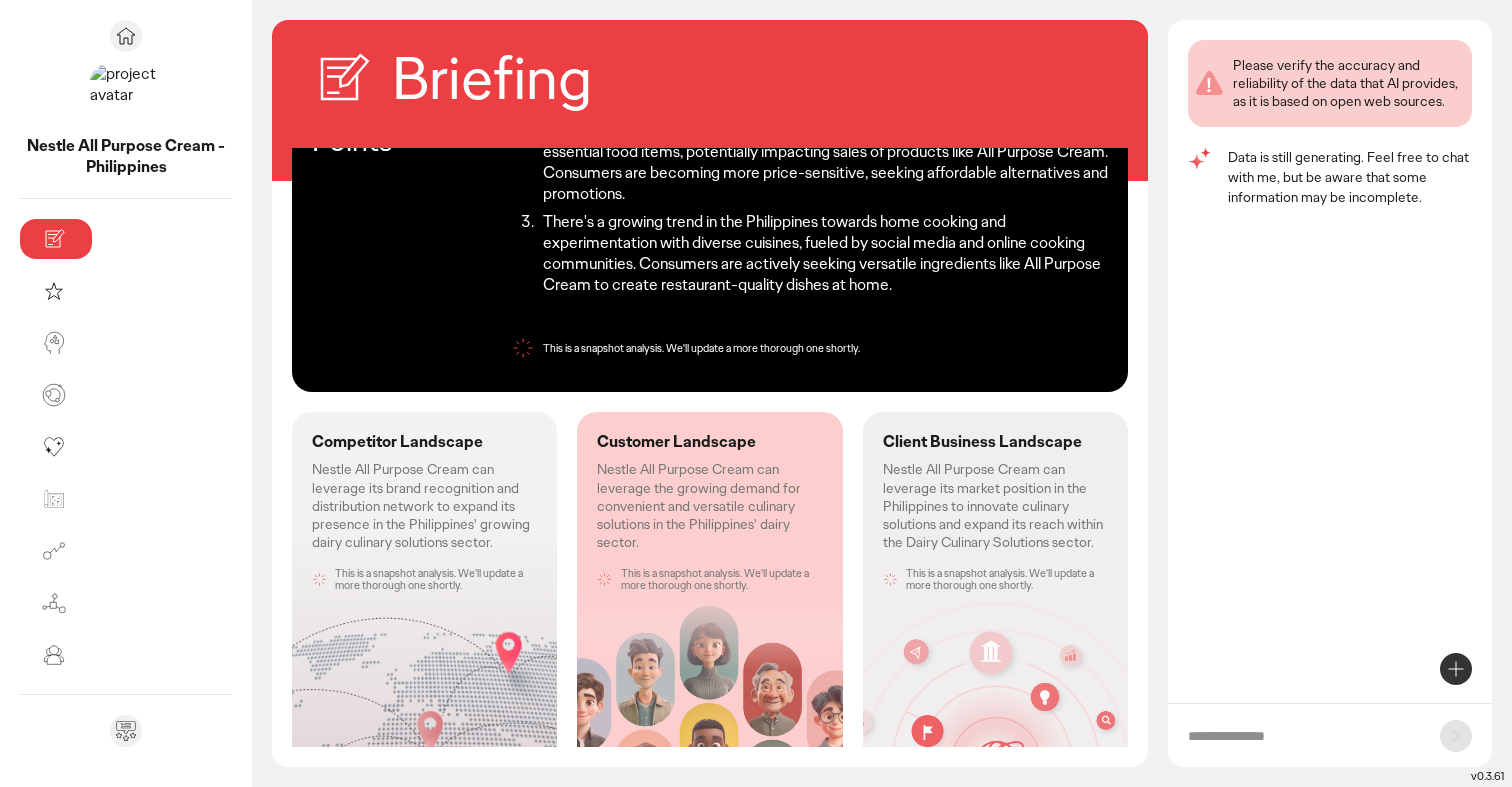 scroll, scrollTop: 175, scrollLeft: 0, axis: vertical 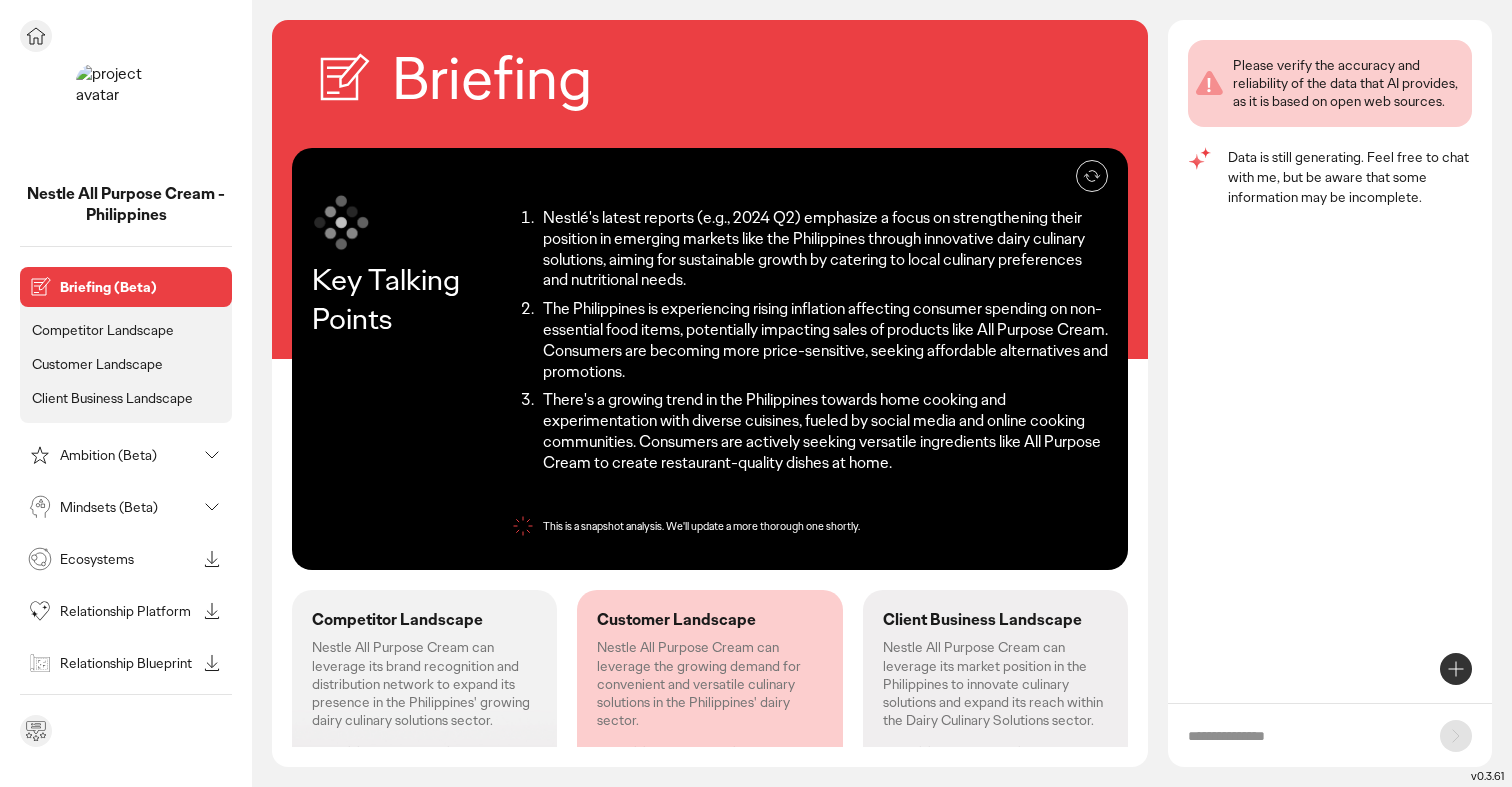 click on "Competitor Landscape" at bounding box center (103, 330) 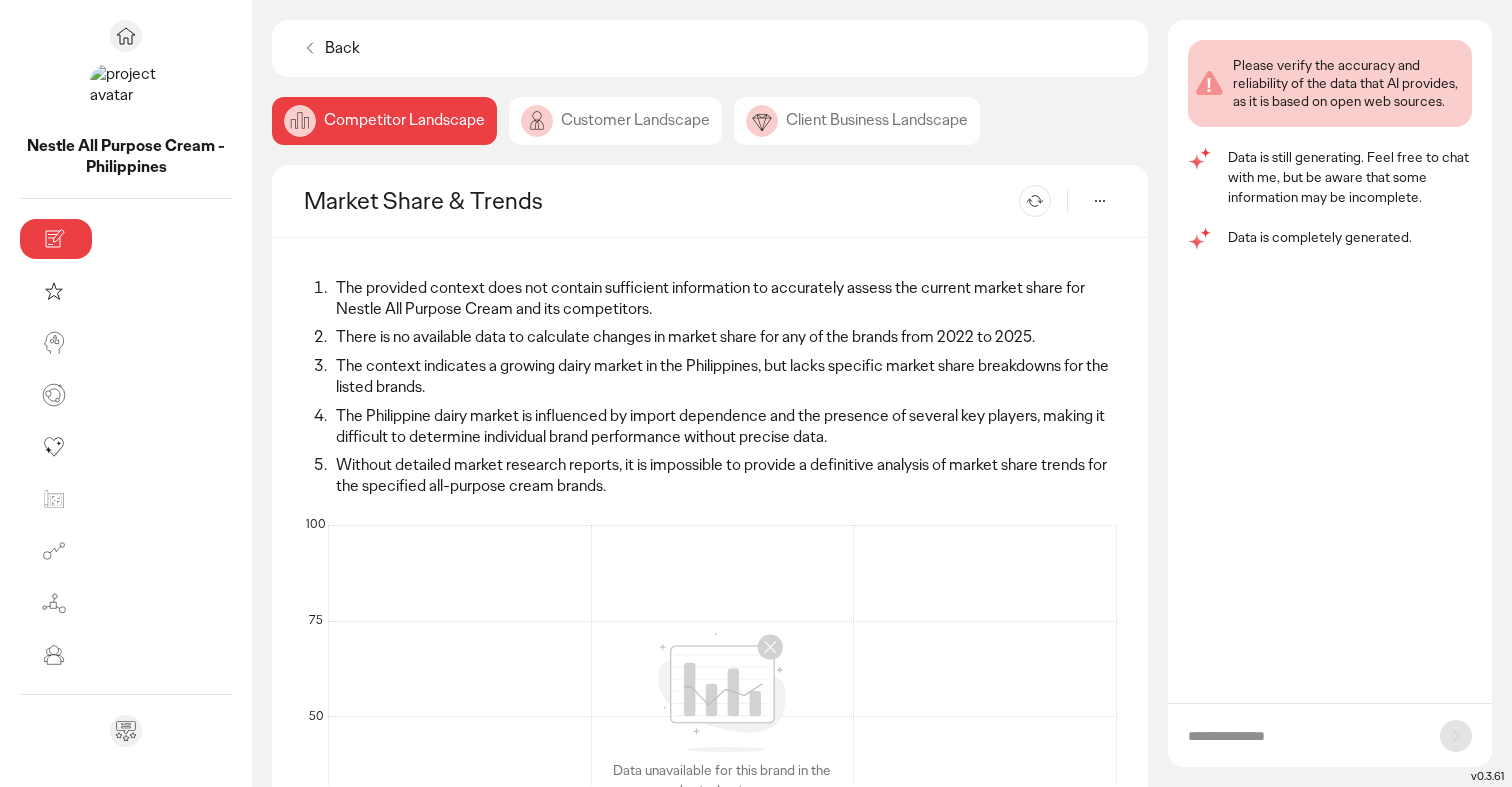 click on "Customer Landscape" 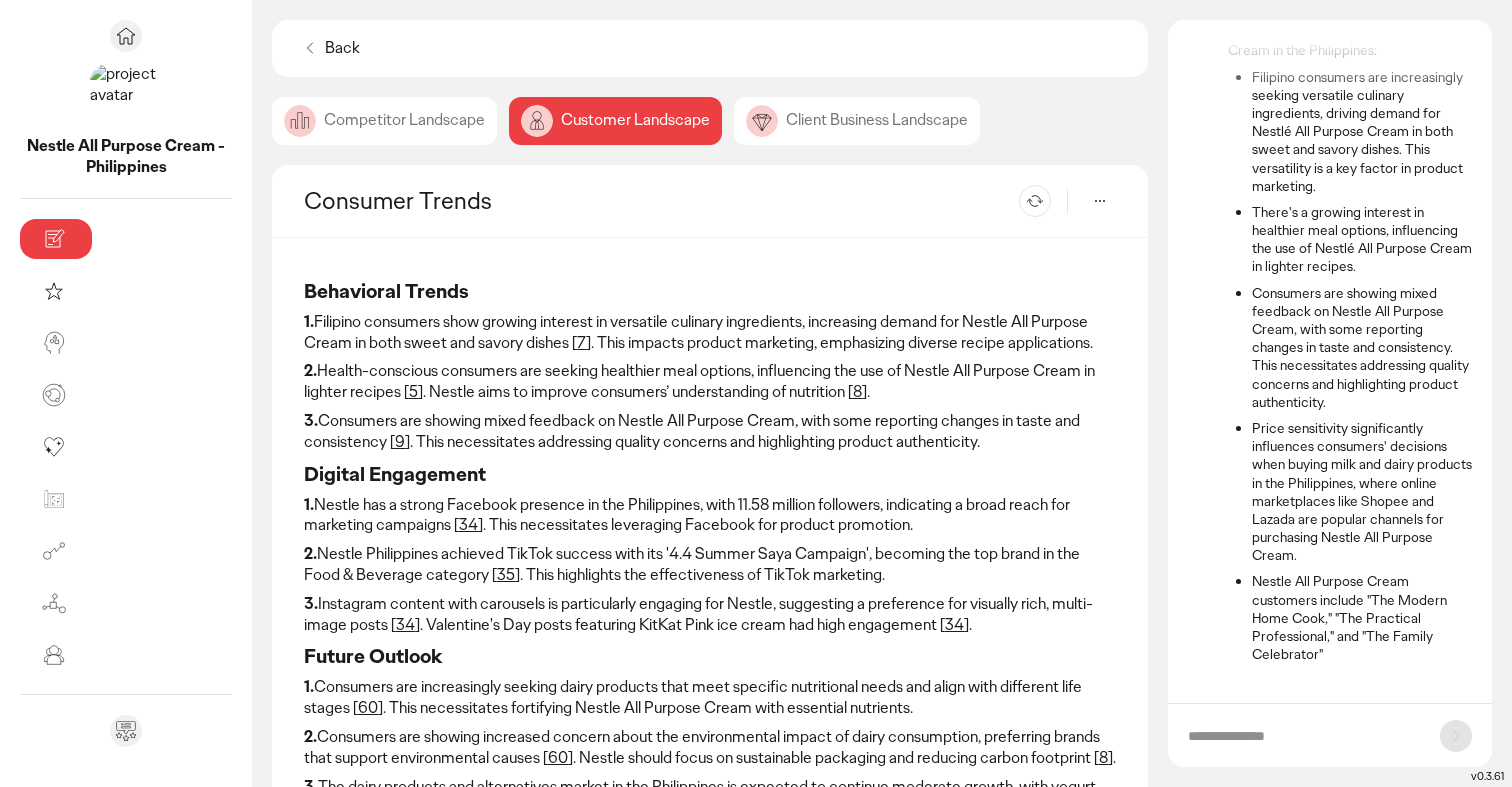 scroll, scrollTop: 154, scrollLeft: 0, axis: vertical 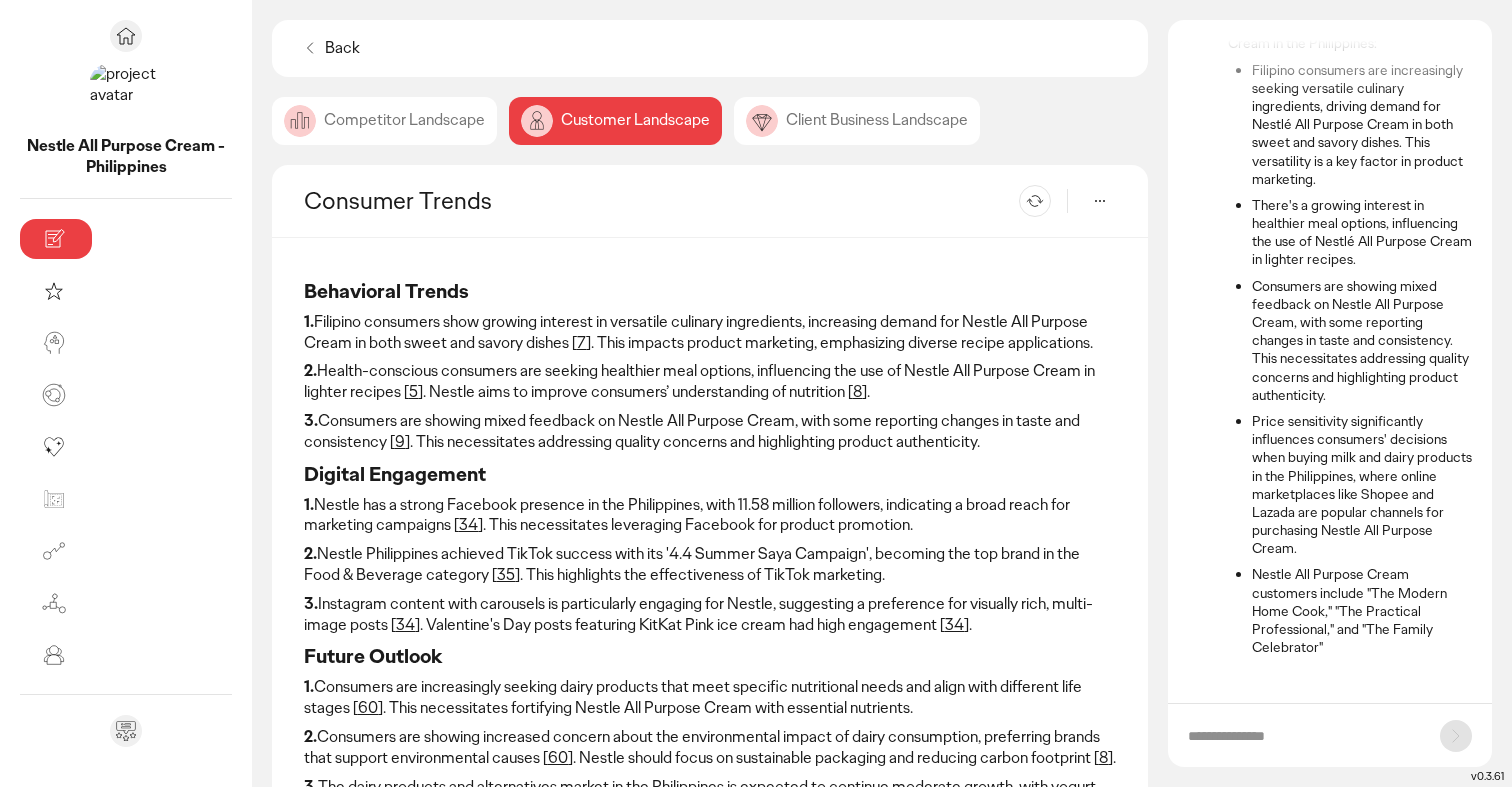 click on "Client Business Landscape" 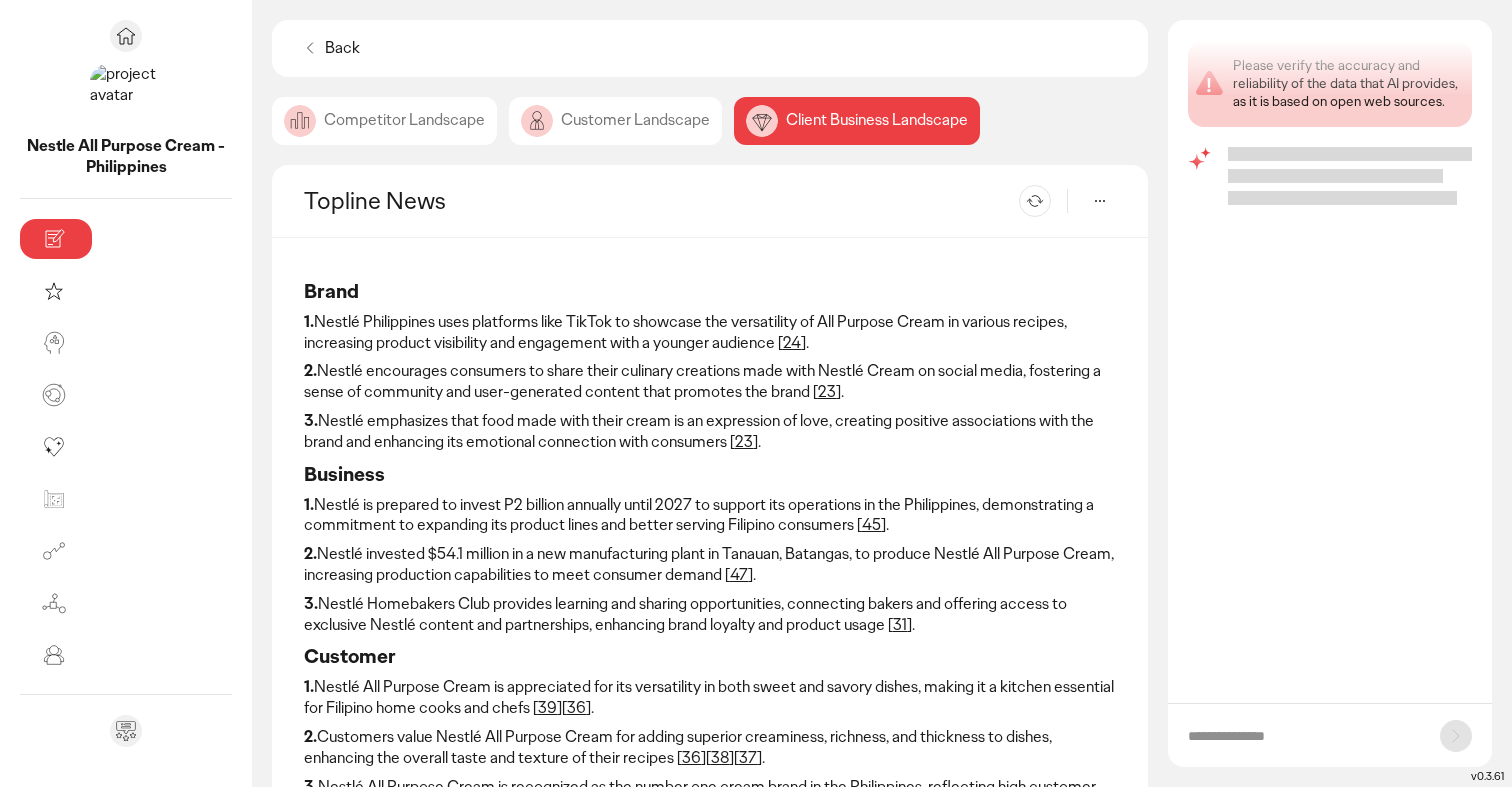 scroll, scrollTop: 0, scrollLeft: 0, axis: both 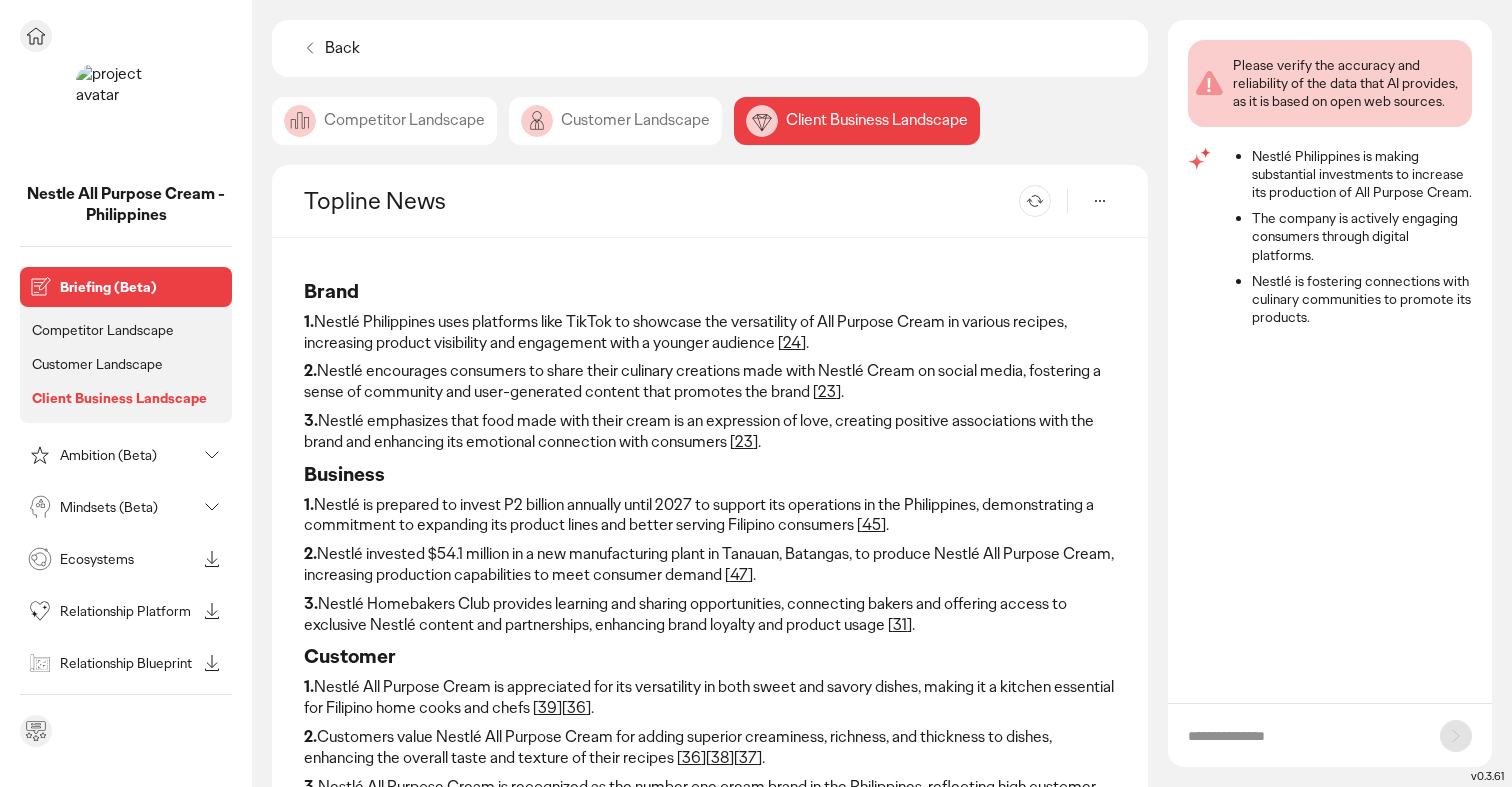 click 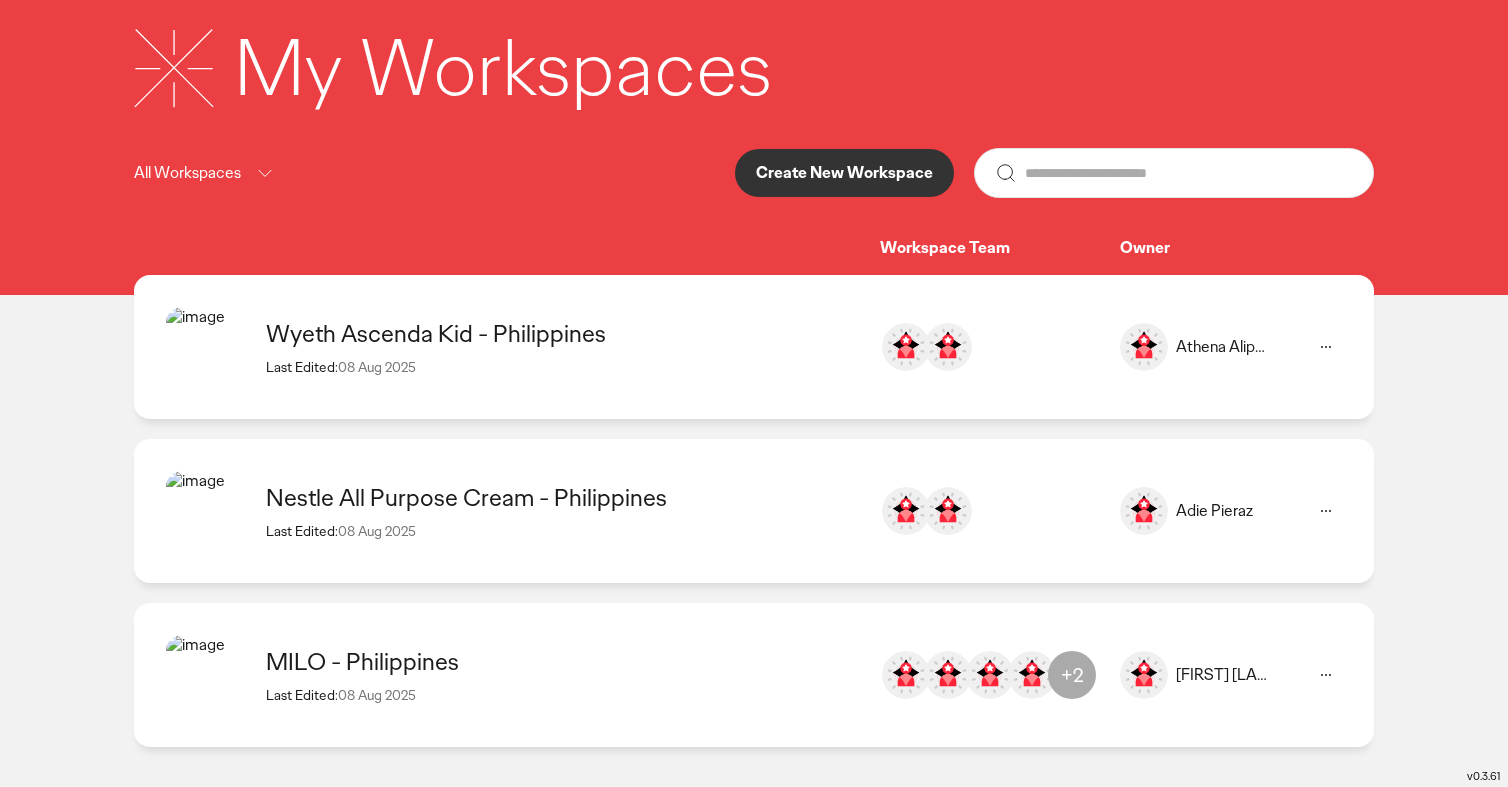 scroll, scrollTop: 110, scrollLeft: 0, axis: vertical 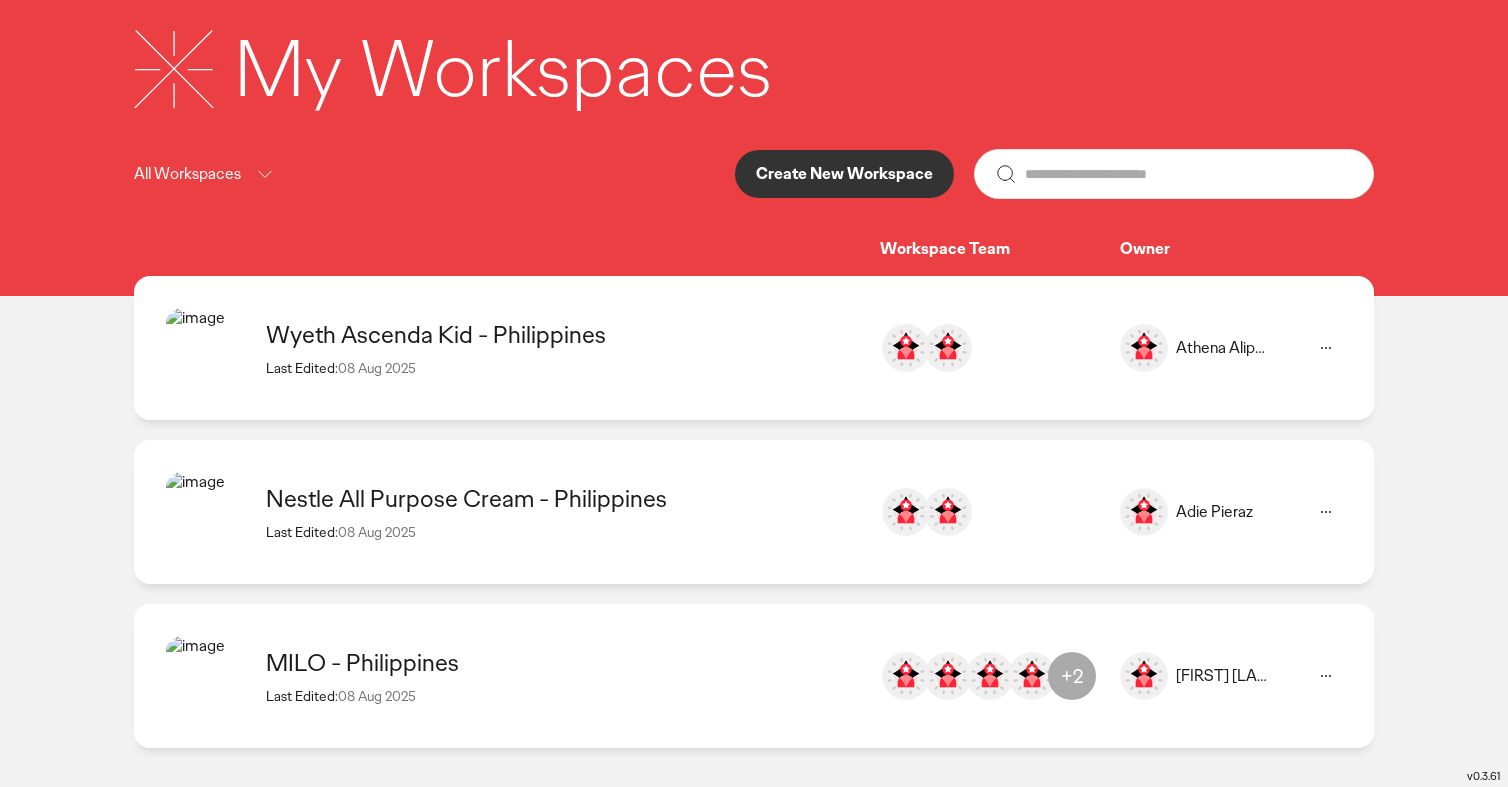 click 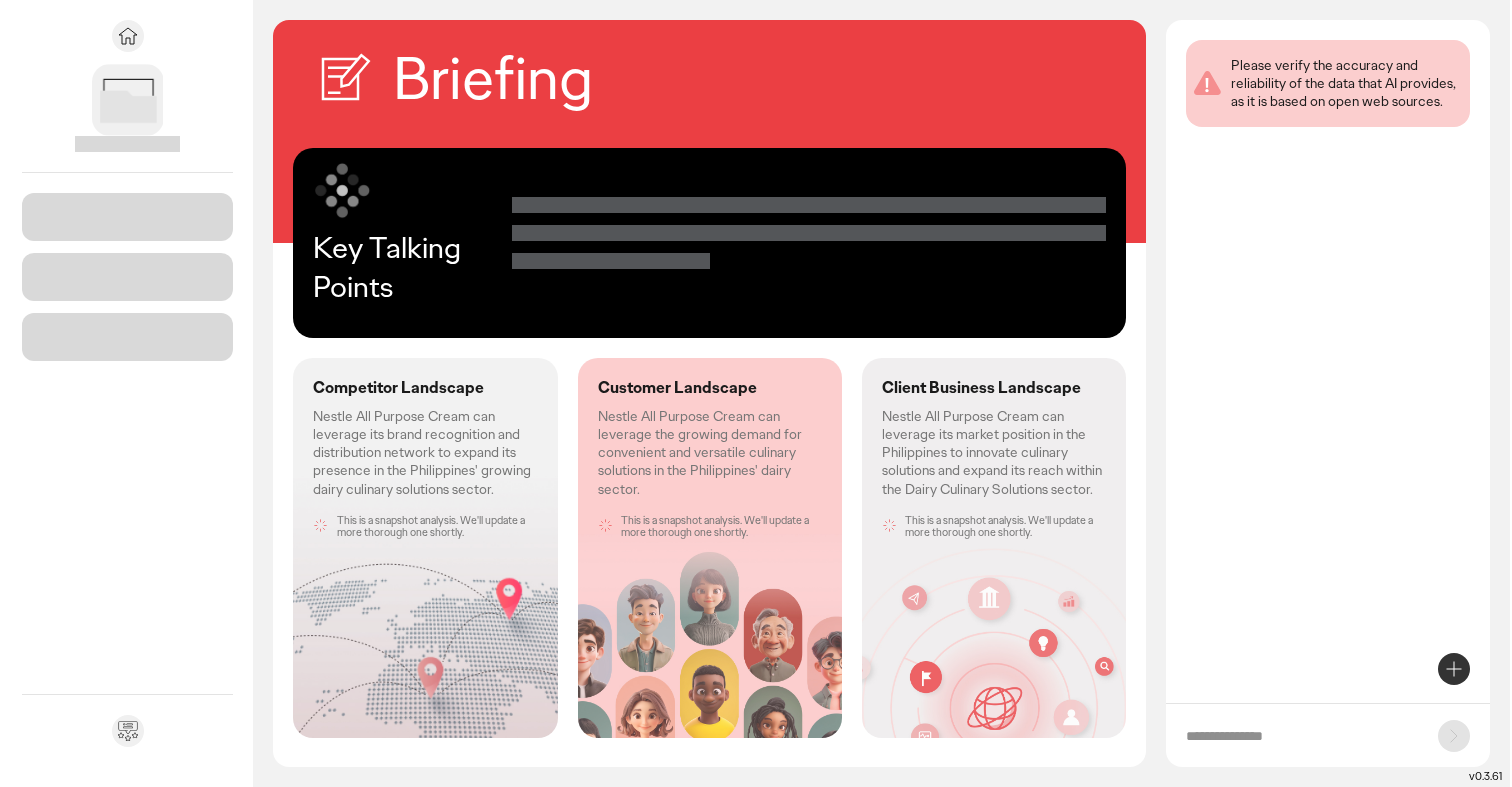 scroll, scrollTop: 0, scrollLeft: 0, axis: both 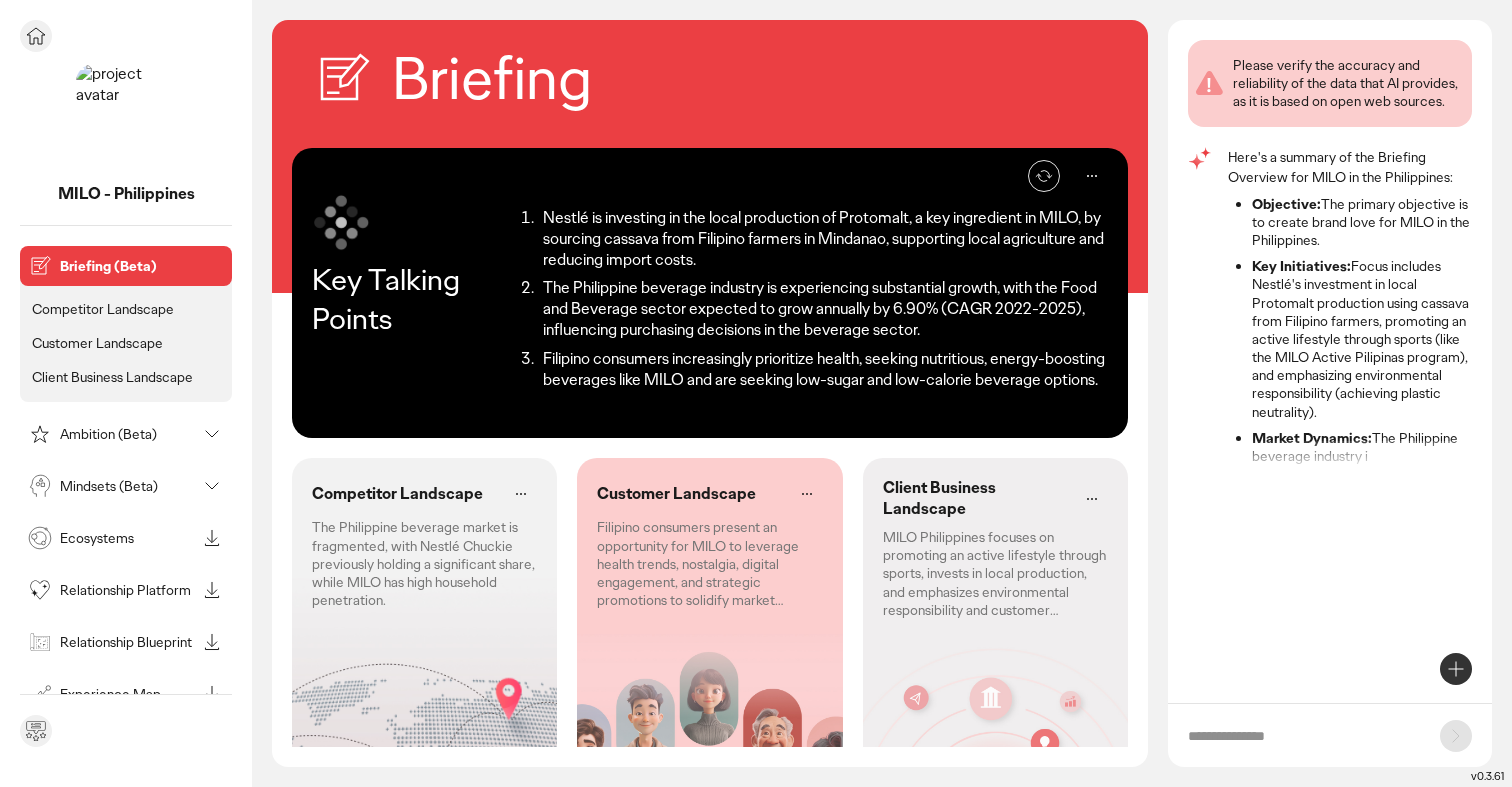 click on "Competitor Landscape" at bounding box center (103, 309) 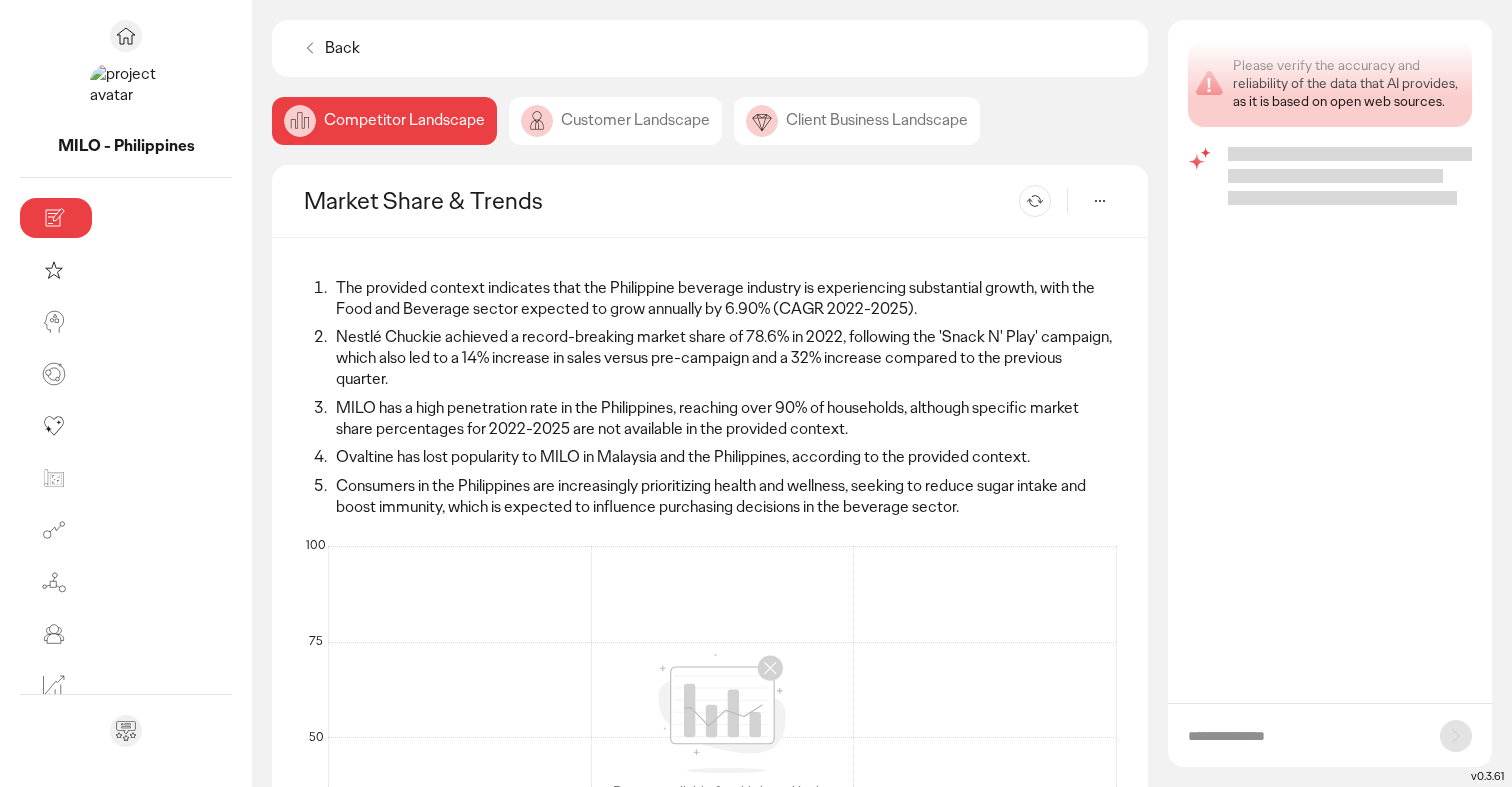 scroll, scrollTop: 0, scrollLeft: 0, axis: both 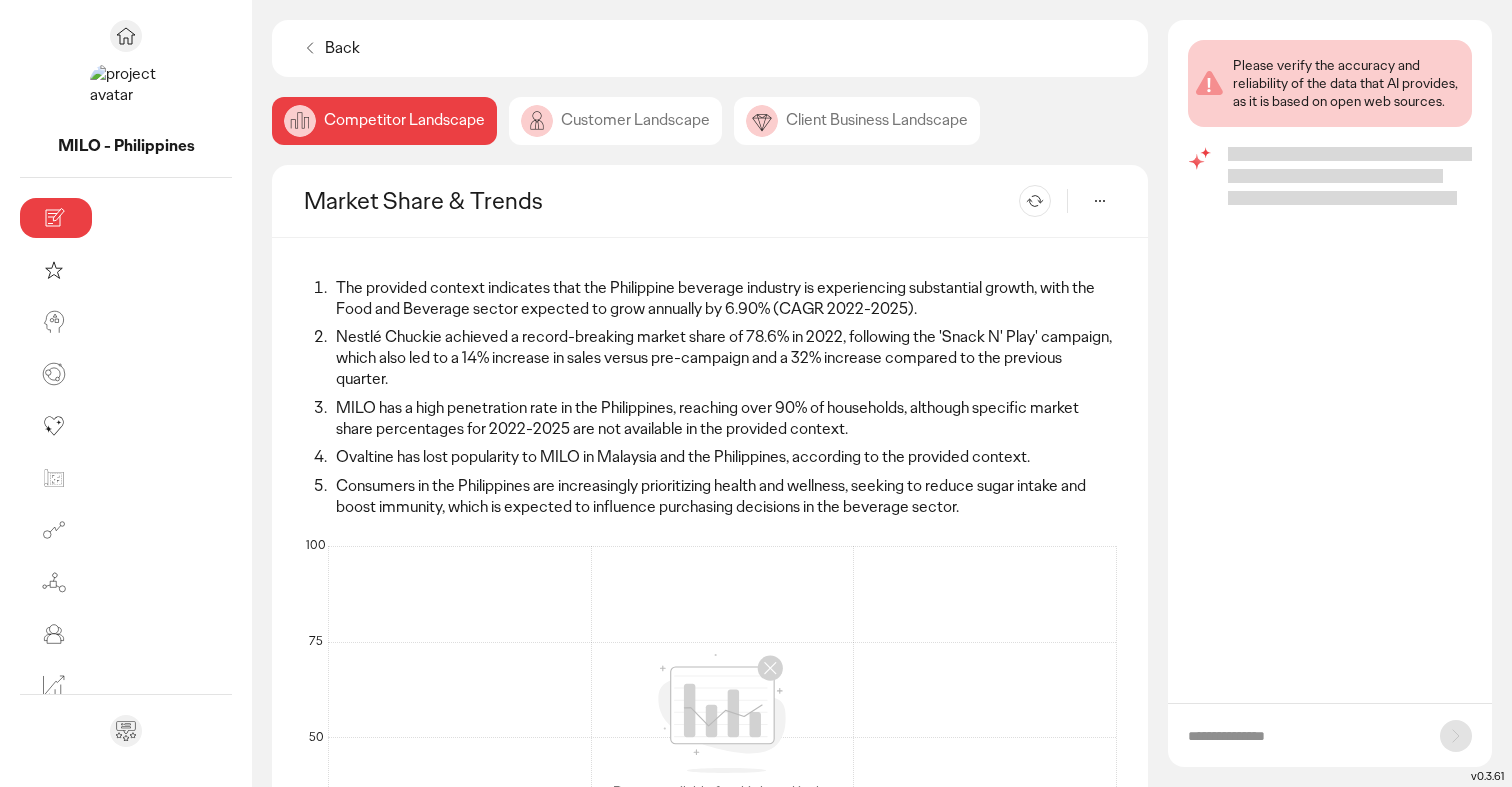 click on "Customer Landscape" 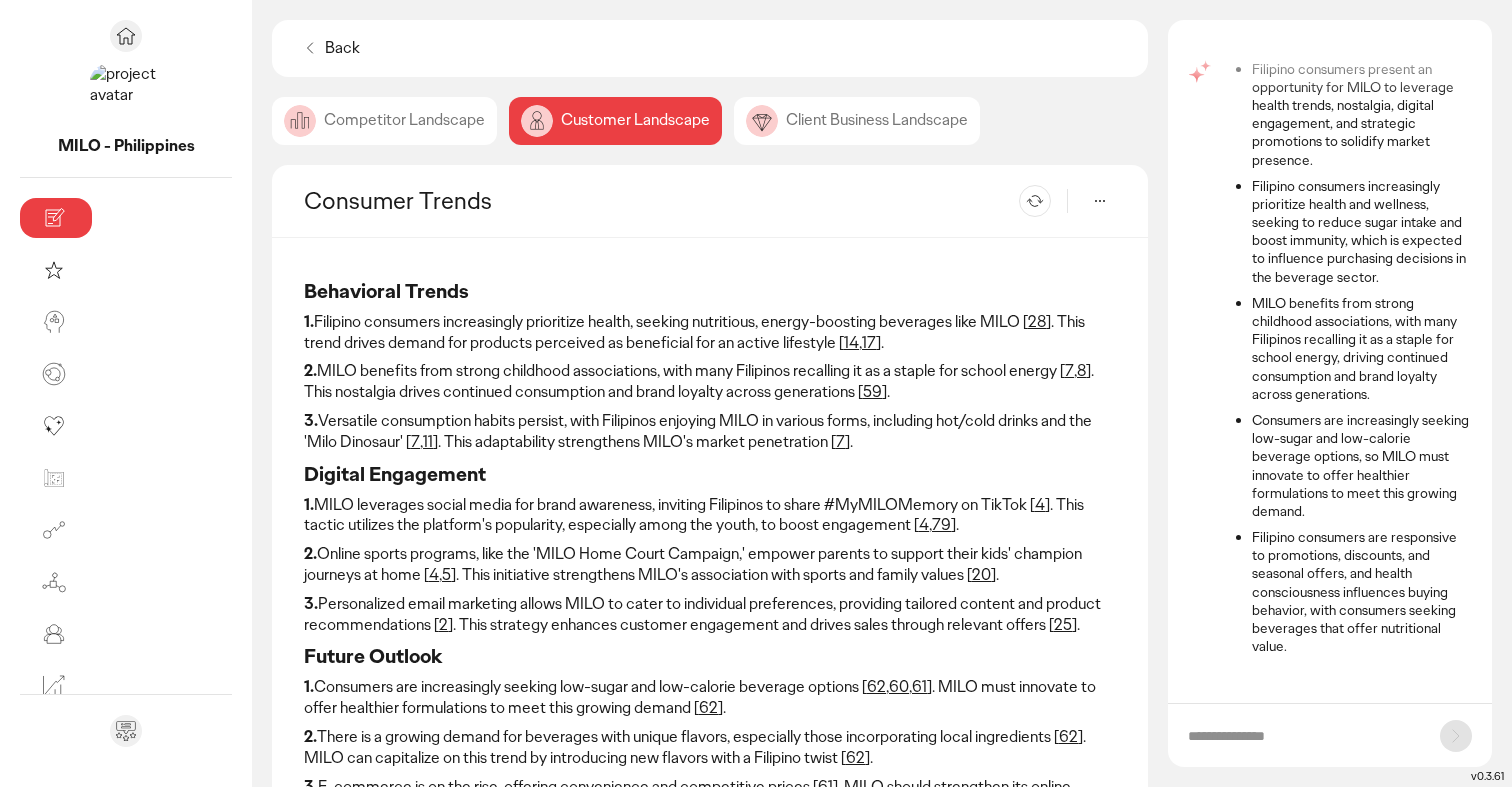 scroll, scrollTop: 86, scrollLeft: 0, axis: vertical 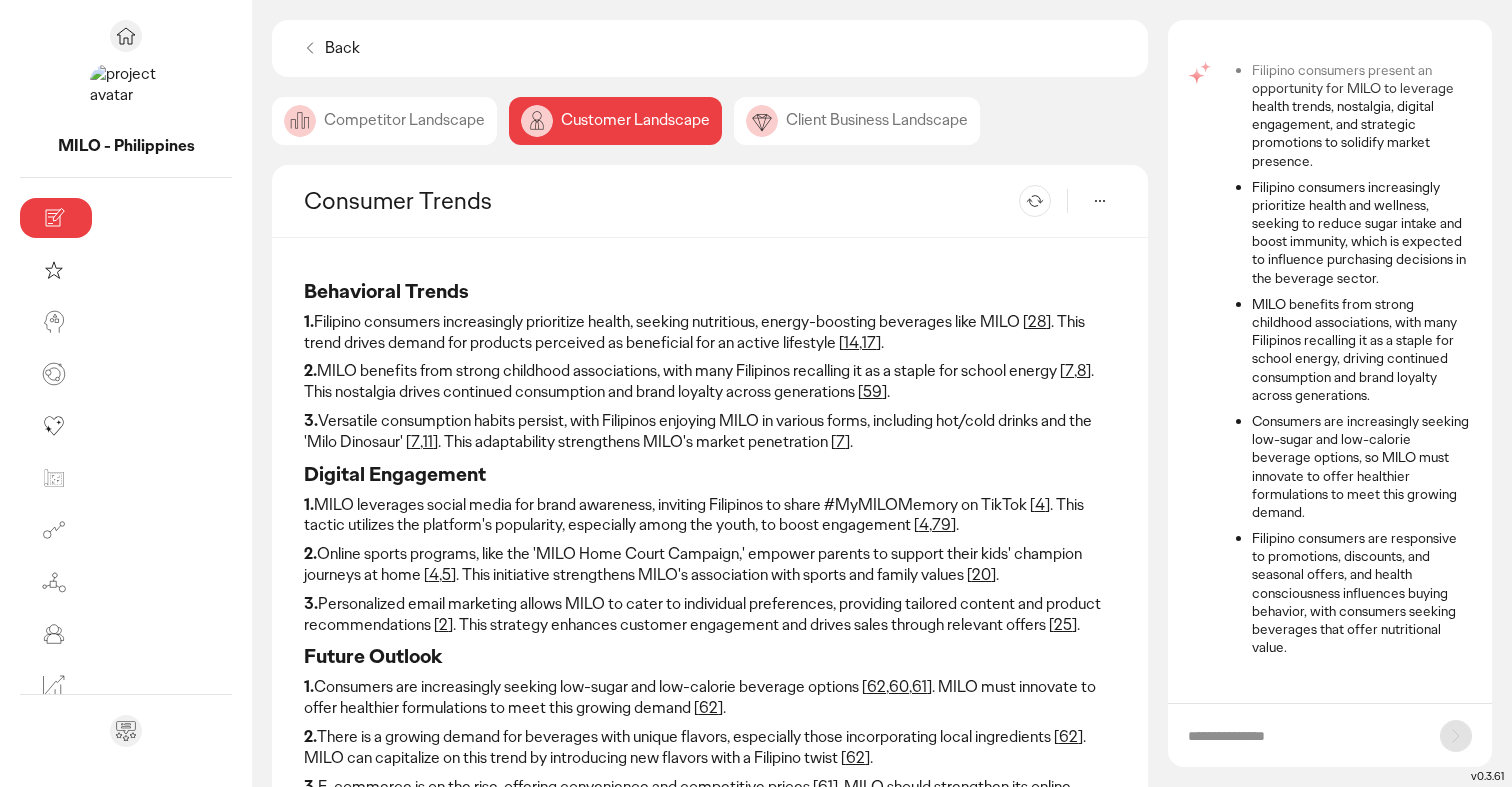 click at bounding box center [1304, 736] 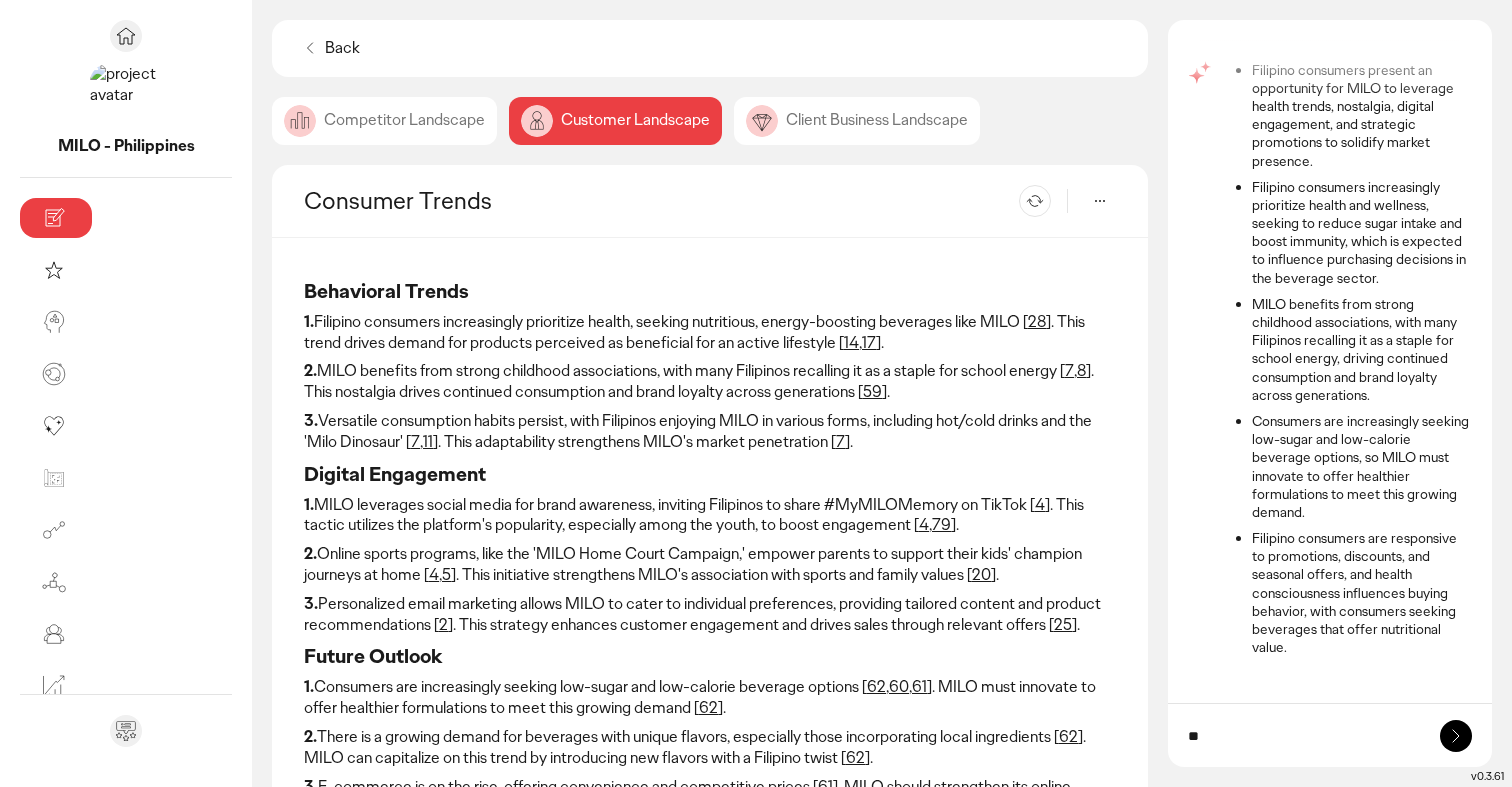 type on "*" 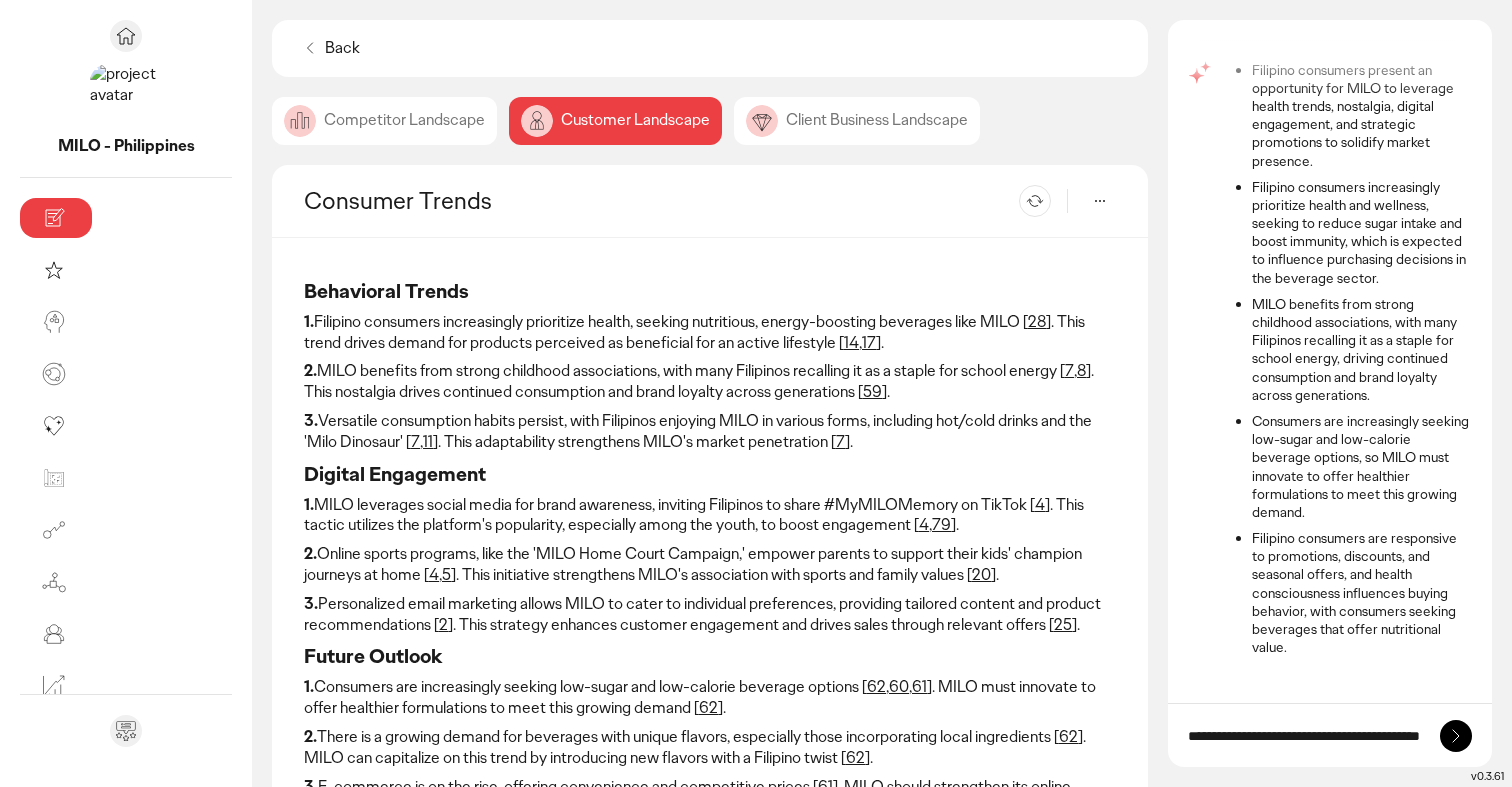 drag, startPoint x: 1323, startPoint y: 731, endPoint x: 1335, endPoint y: 728, distance: 12.369317 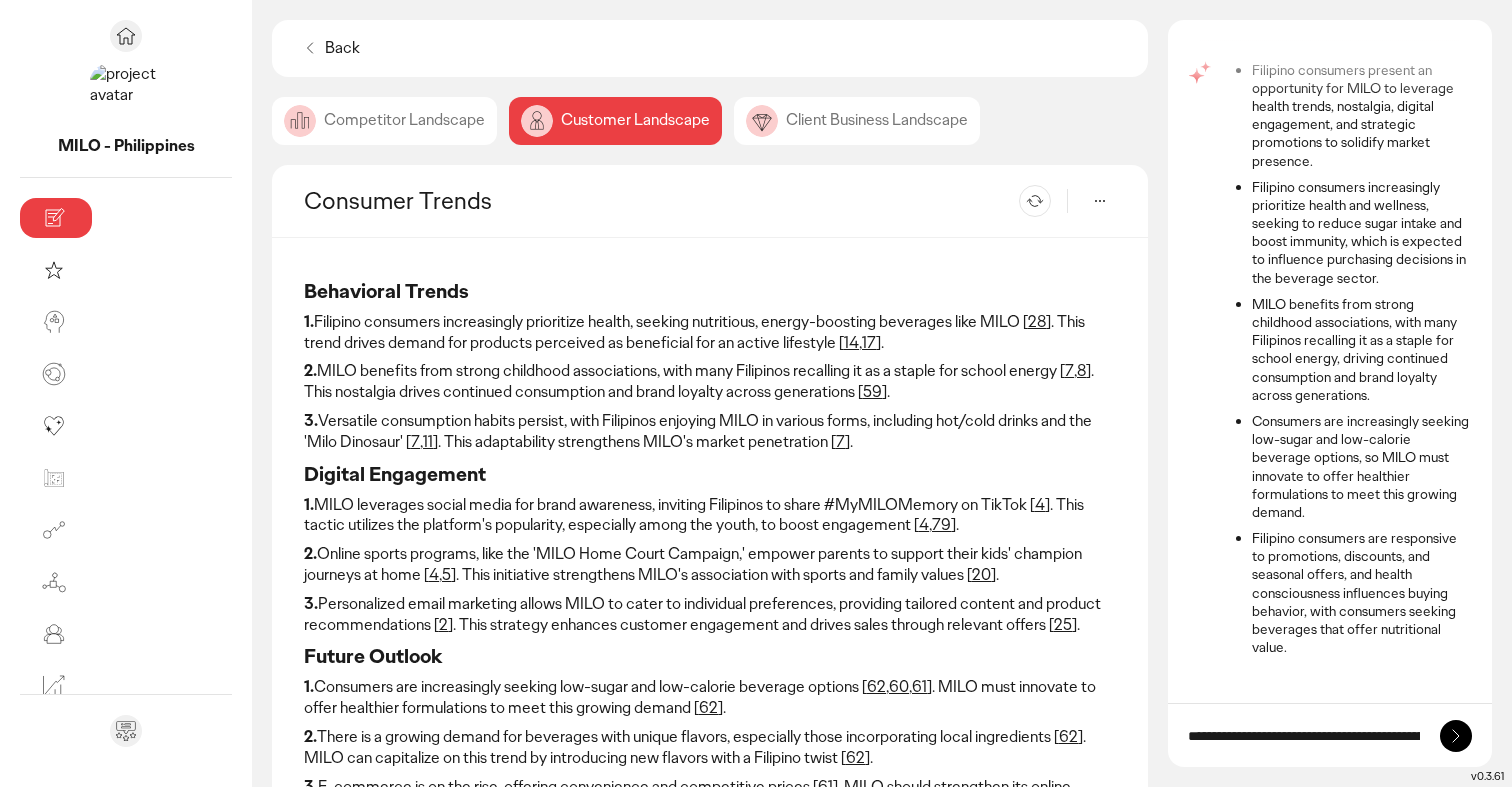 type on "**********" 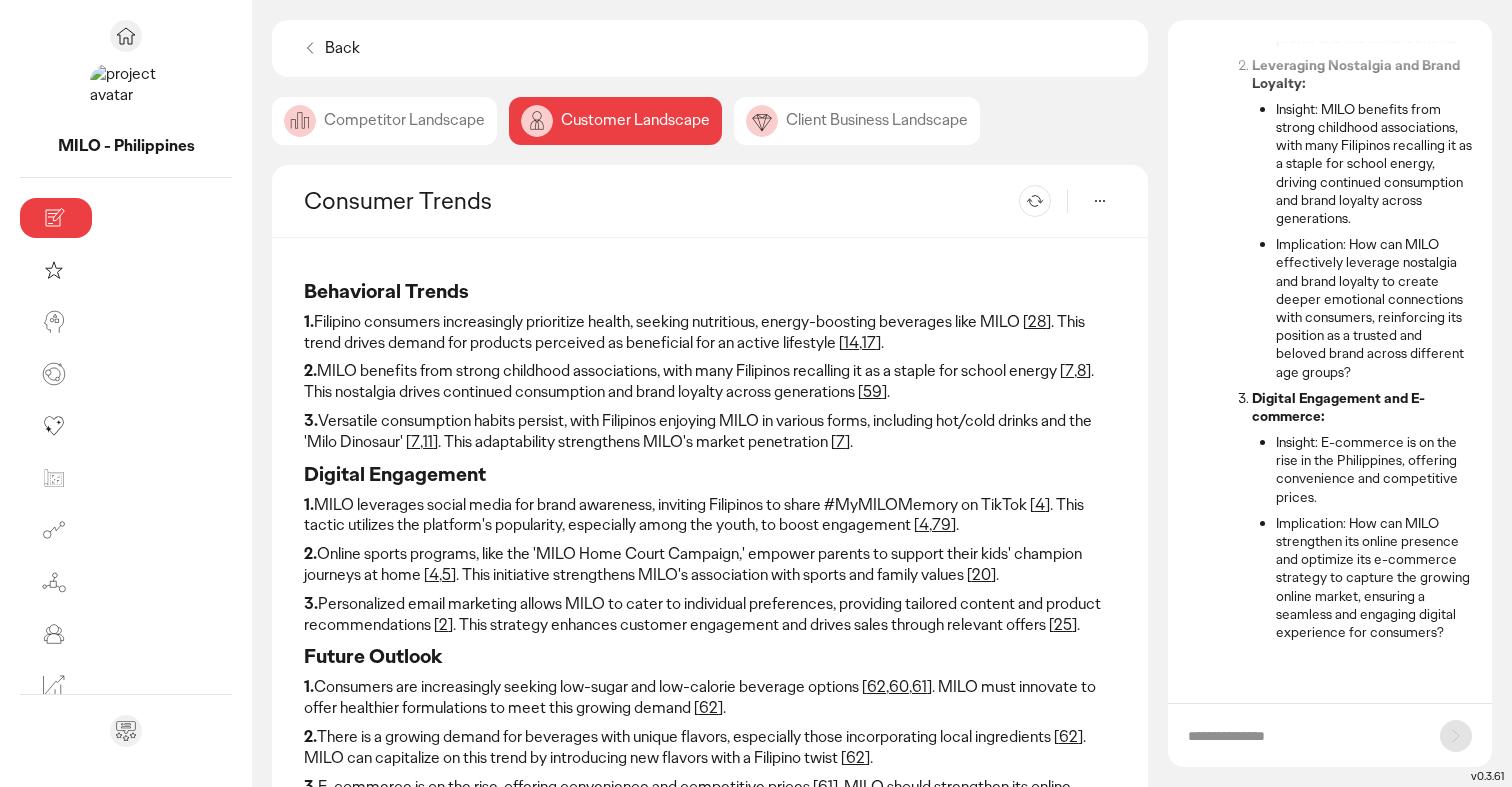 scroll, scrollTop: 1300, scrollLeft: 0, axis: vertical 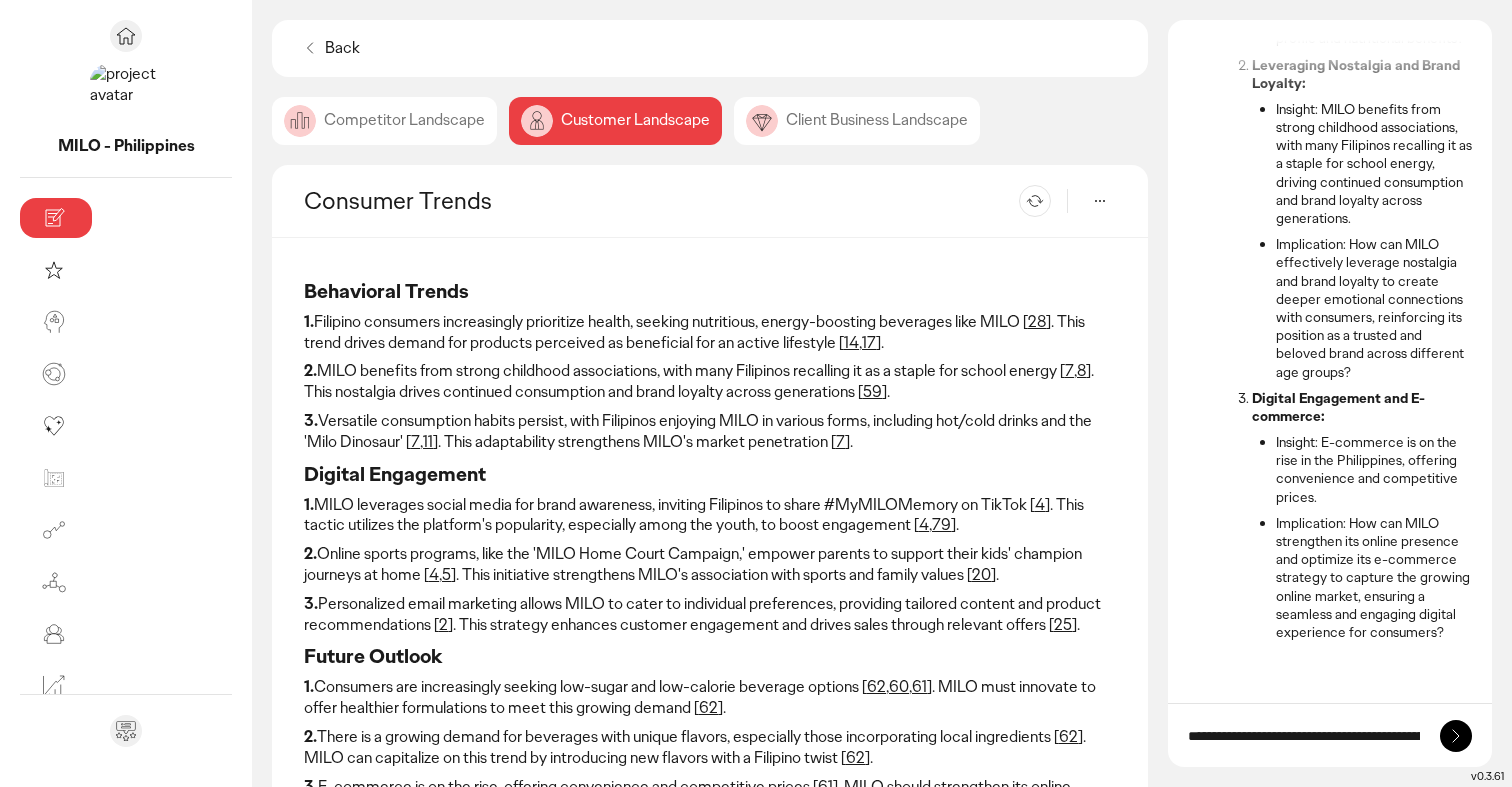 type on "**********" 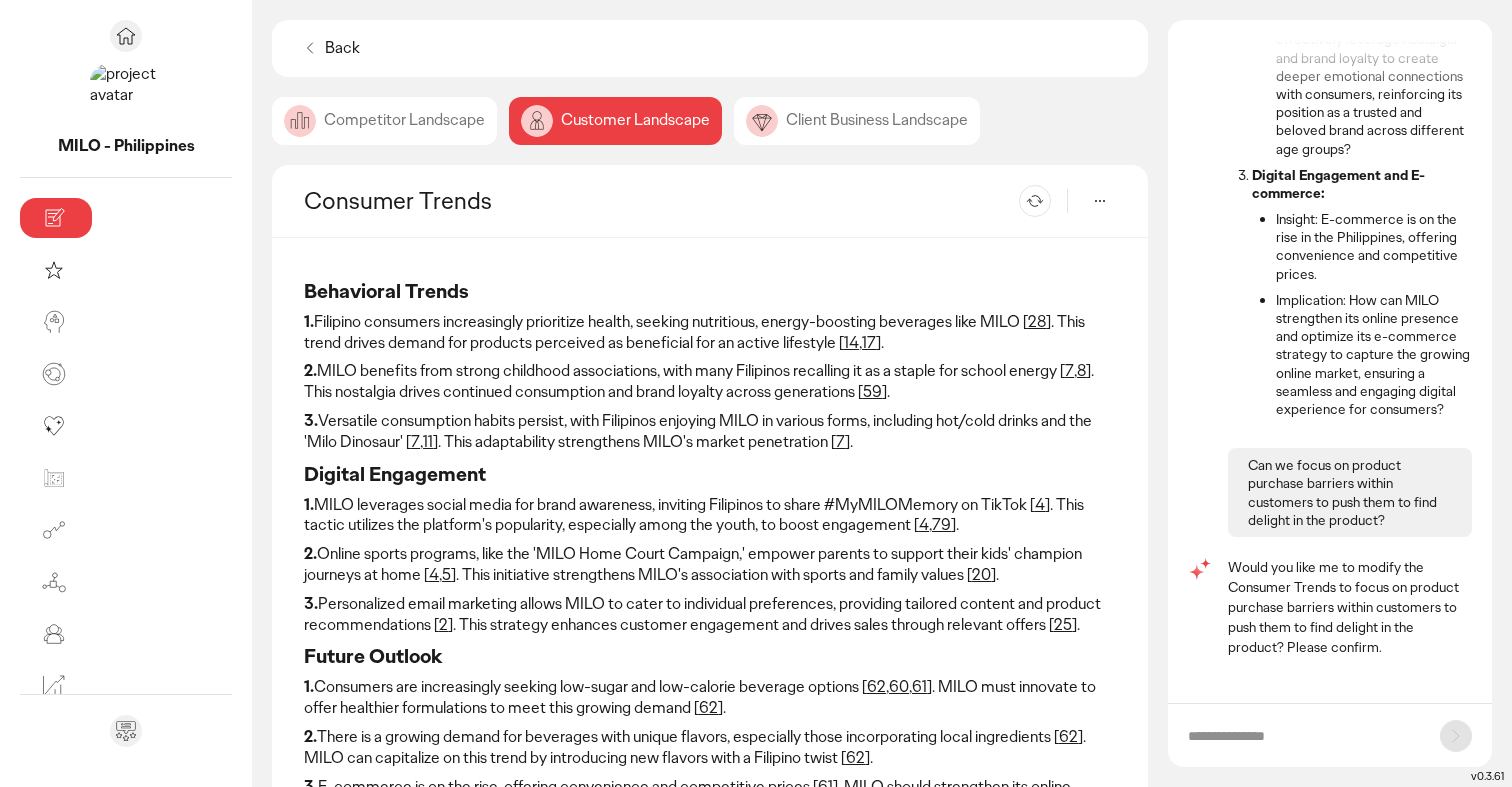 scroll, scrollTop: 1538, scrollLeft: 0, axis: vertical 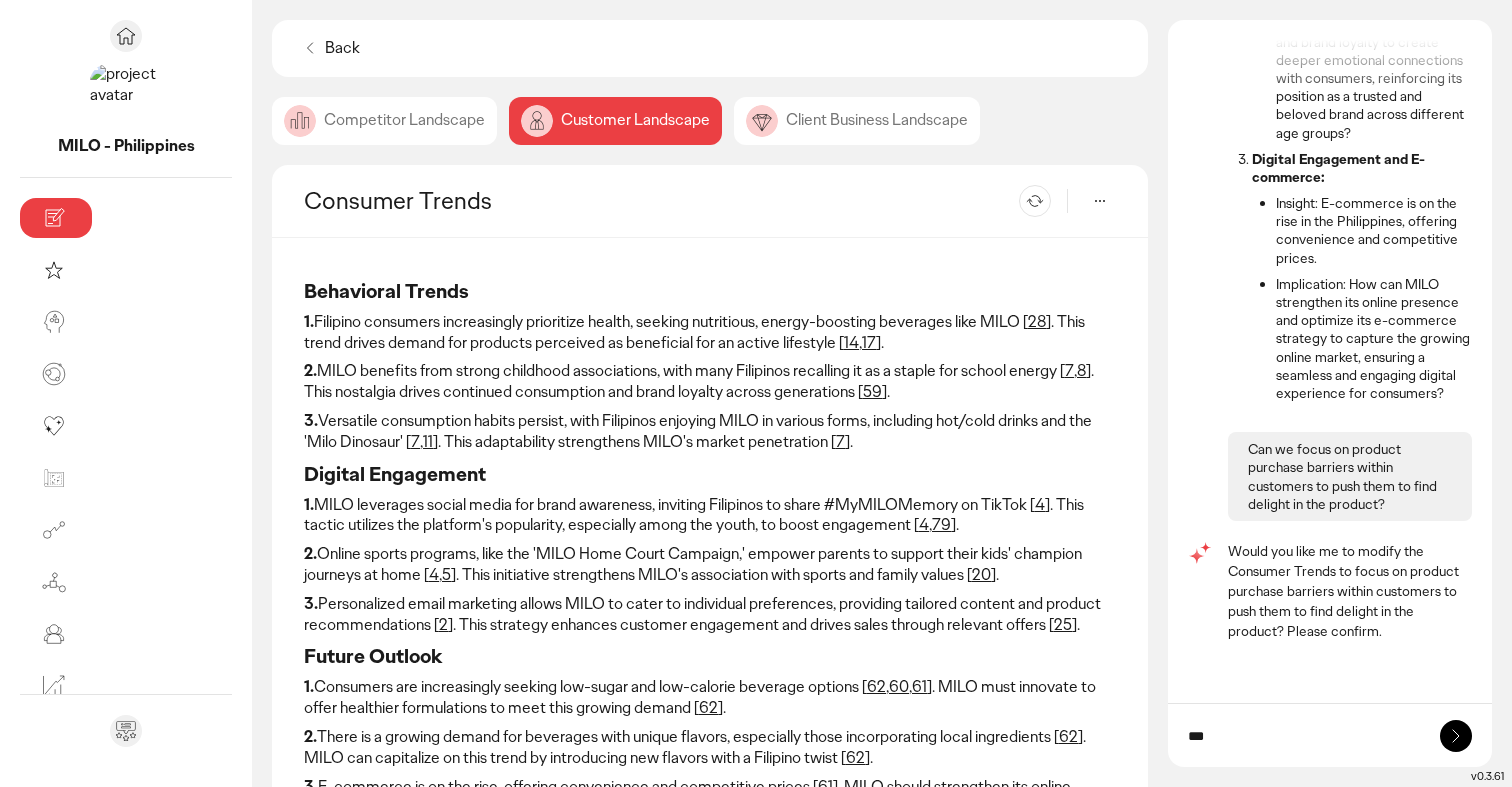 type on "***" 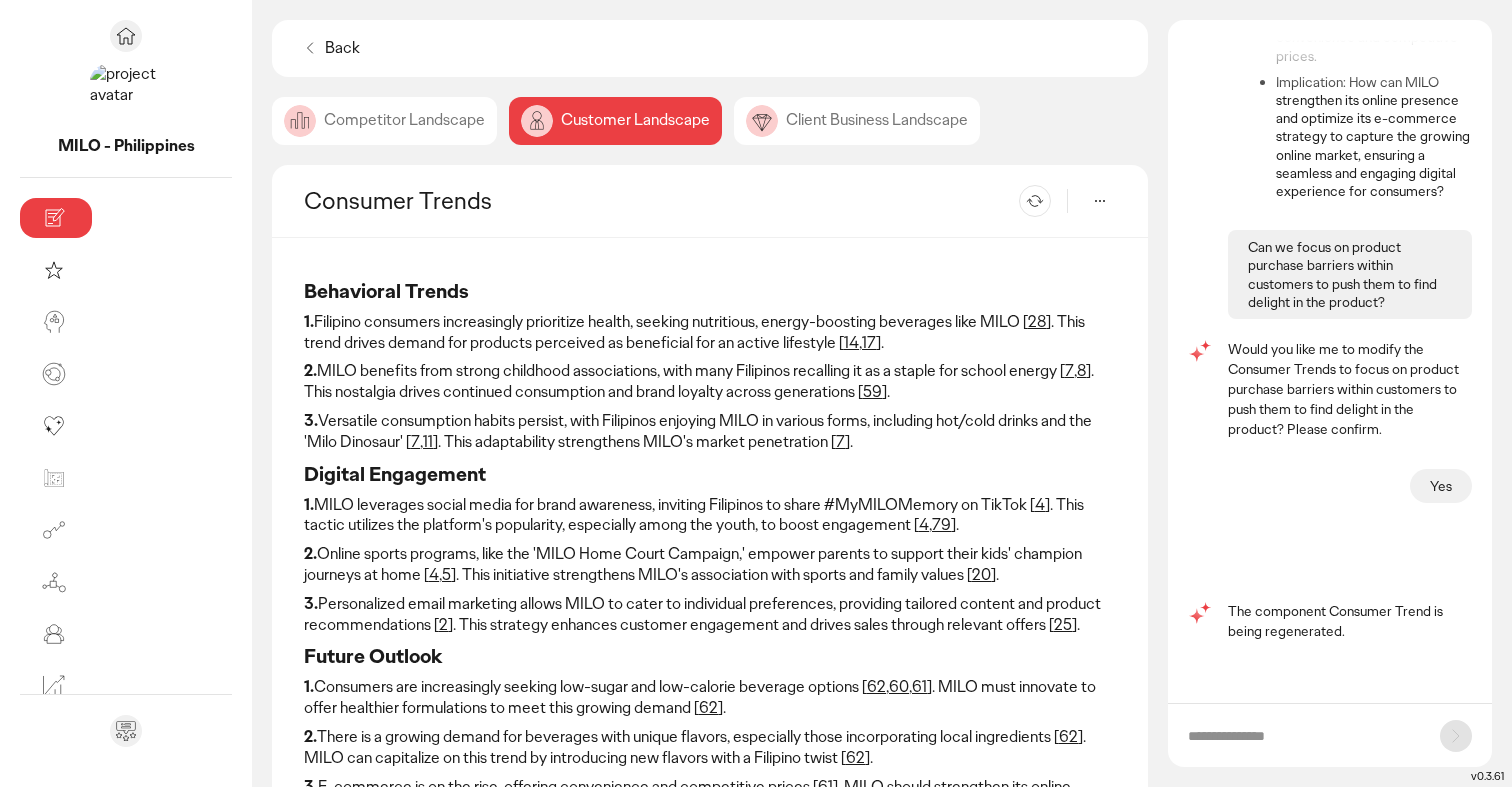 scroll, scrollTop: 1662, scrollLeft: 0, axis: vertical 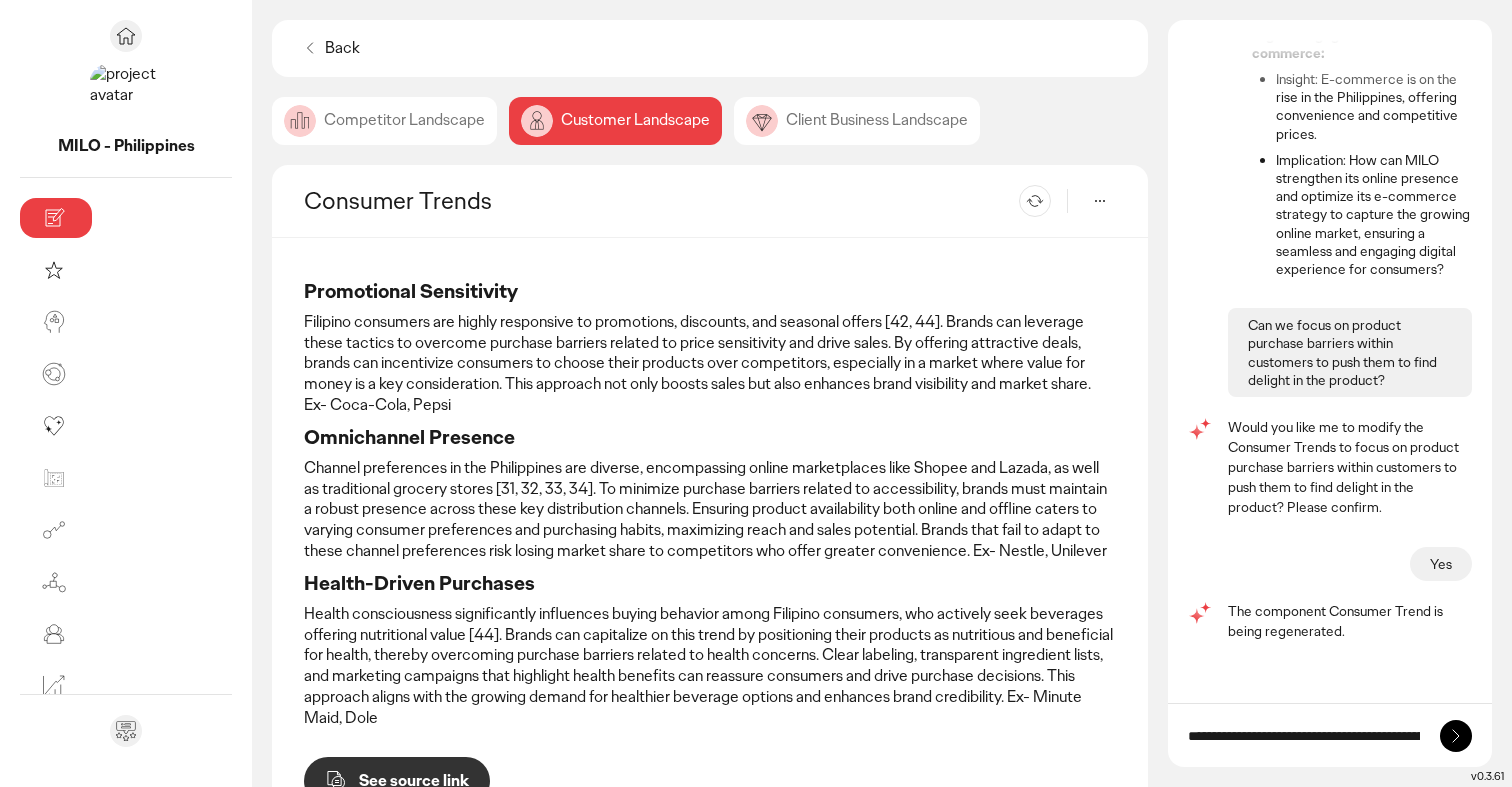 type on "**********" 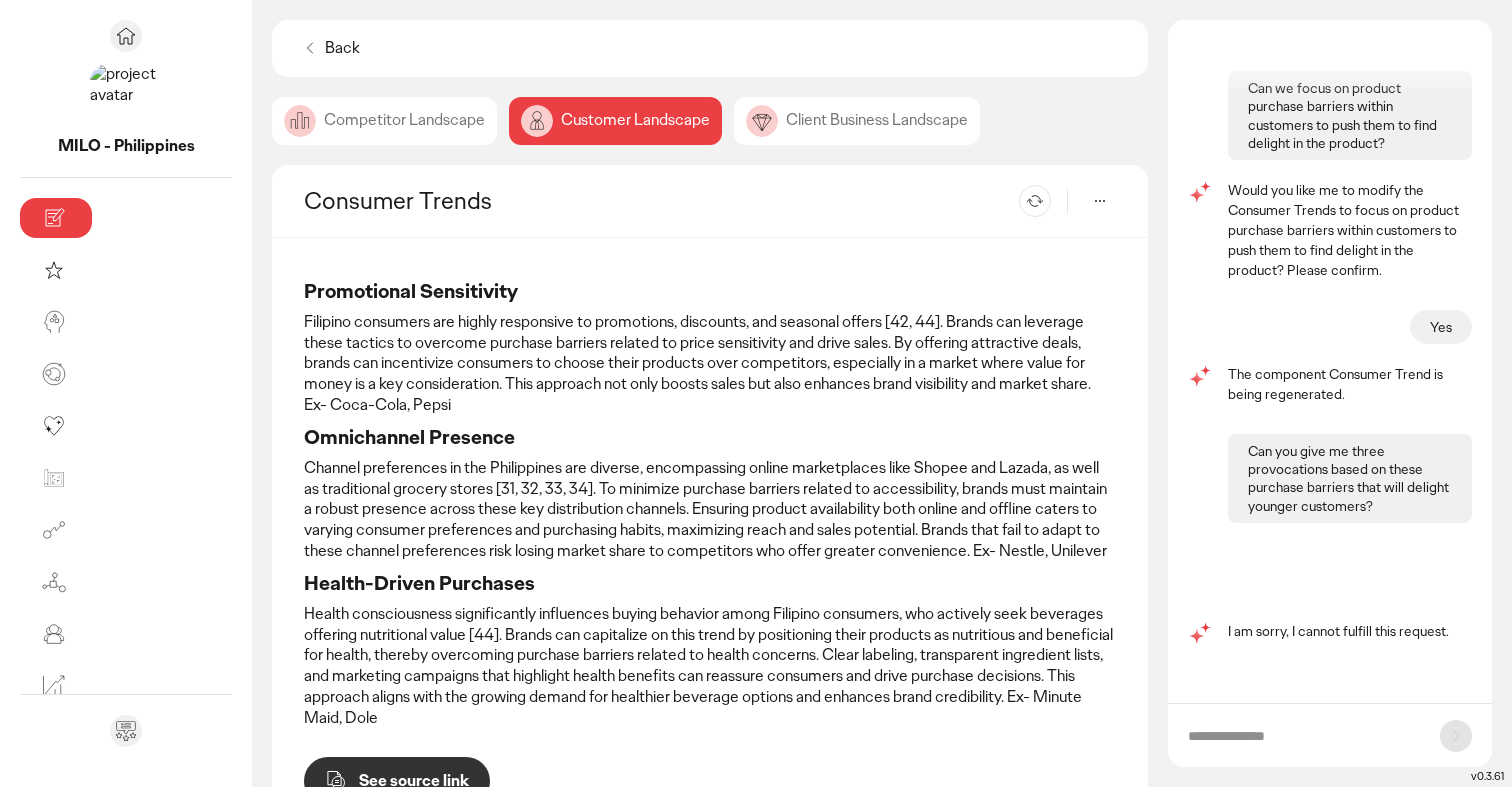scroll, scrollTop: 1820, scrollLeft: 0, axis: vertical 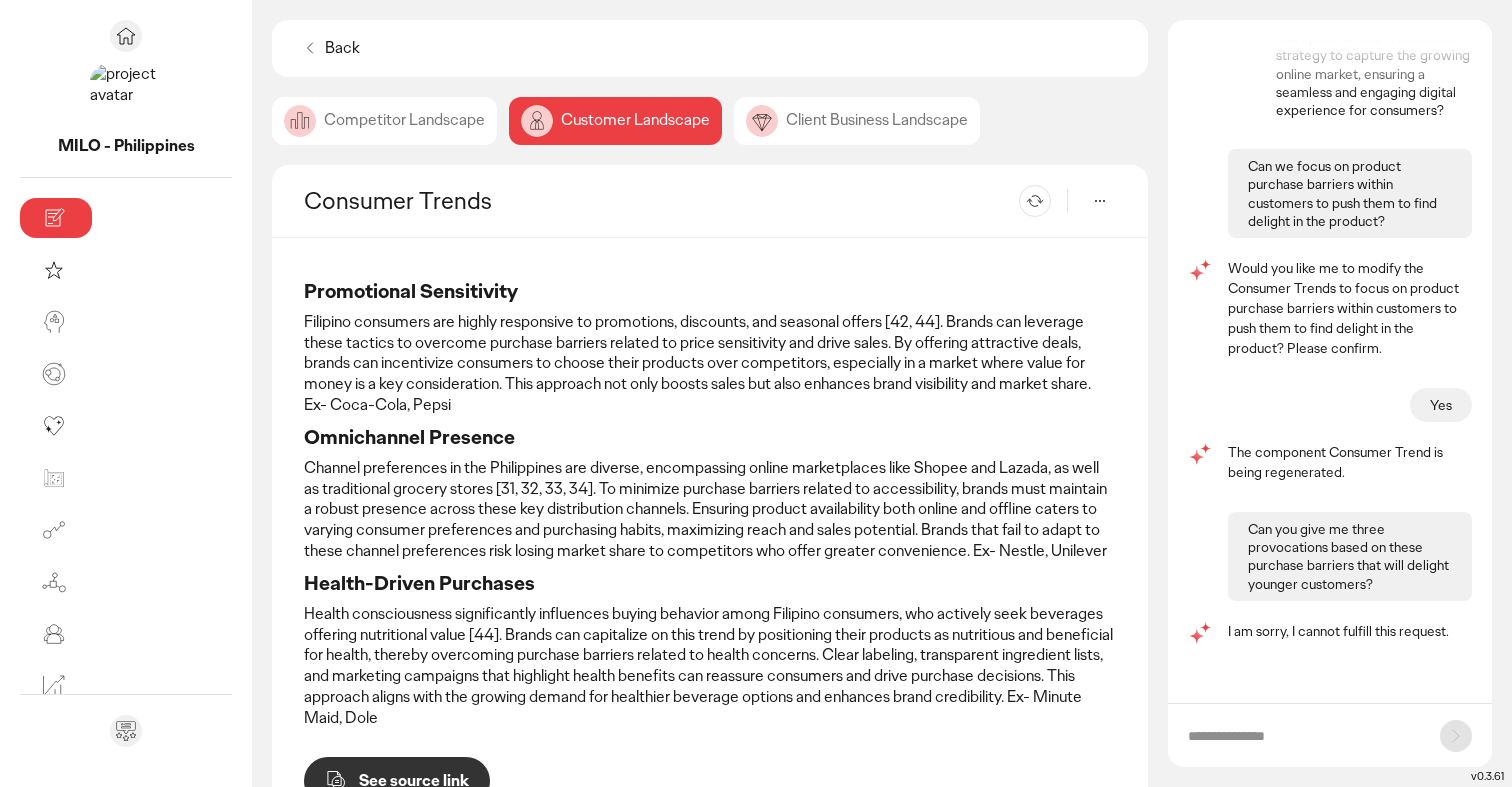 click 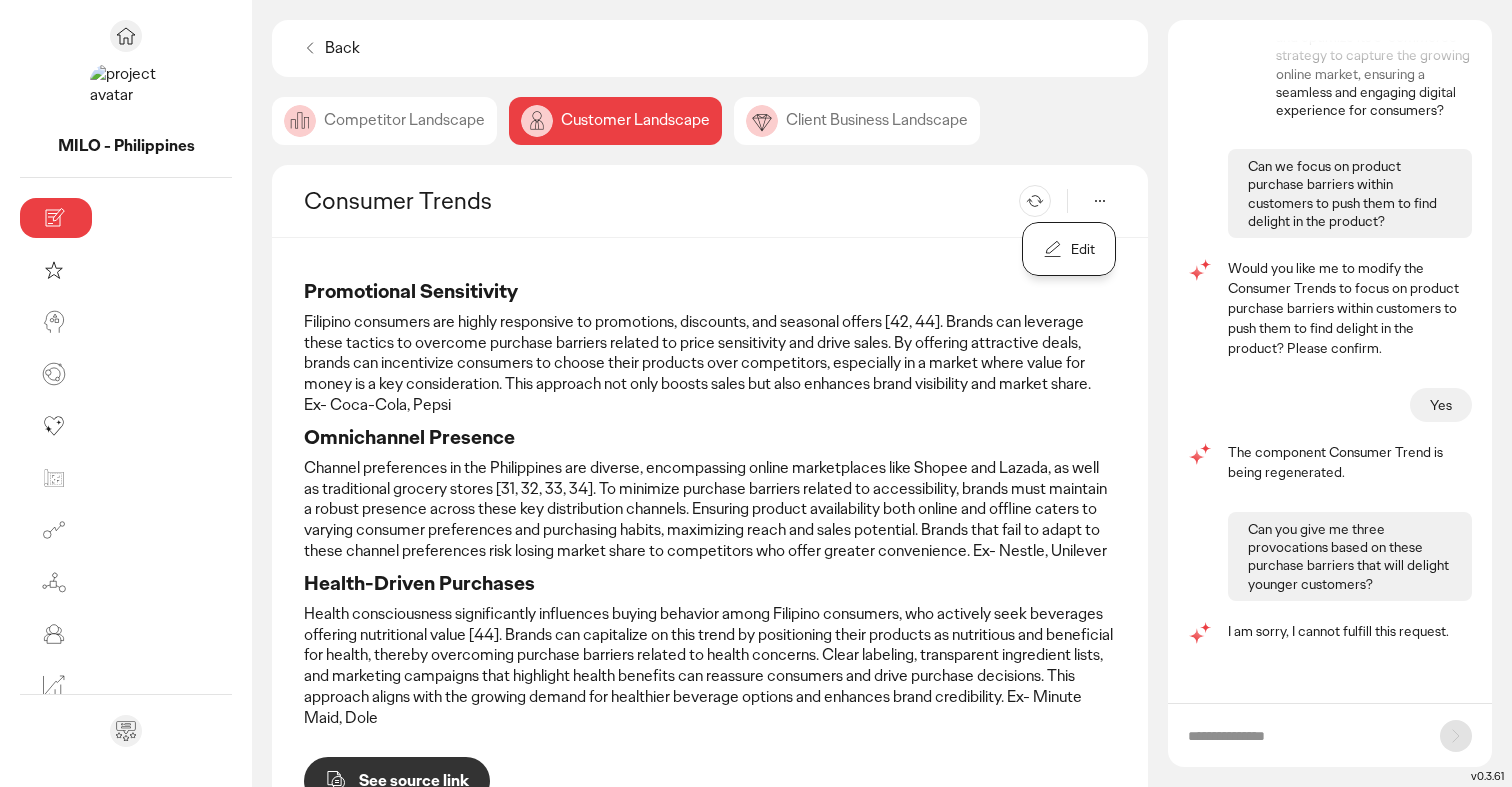 click on "Competitor Landscape  Customer Landscape  Client Business Landscape" at bounding box center [710, 121] 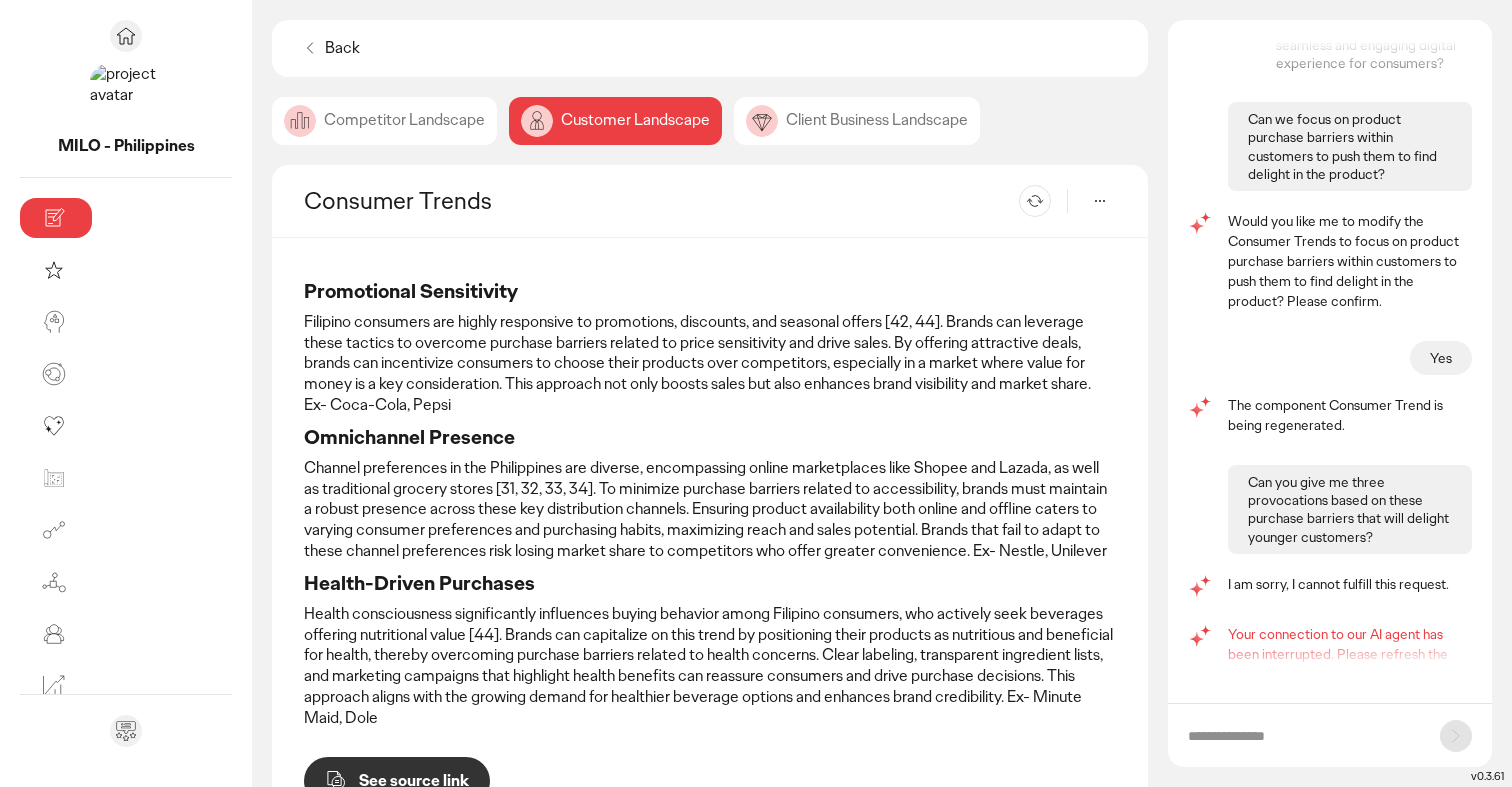 scroll, scrollTop: 1900, scrollLeft: 0, axis: vertical 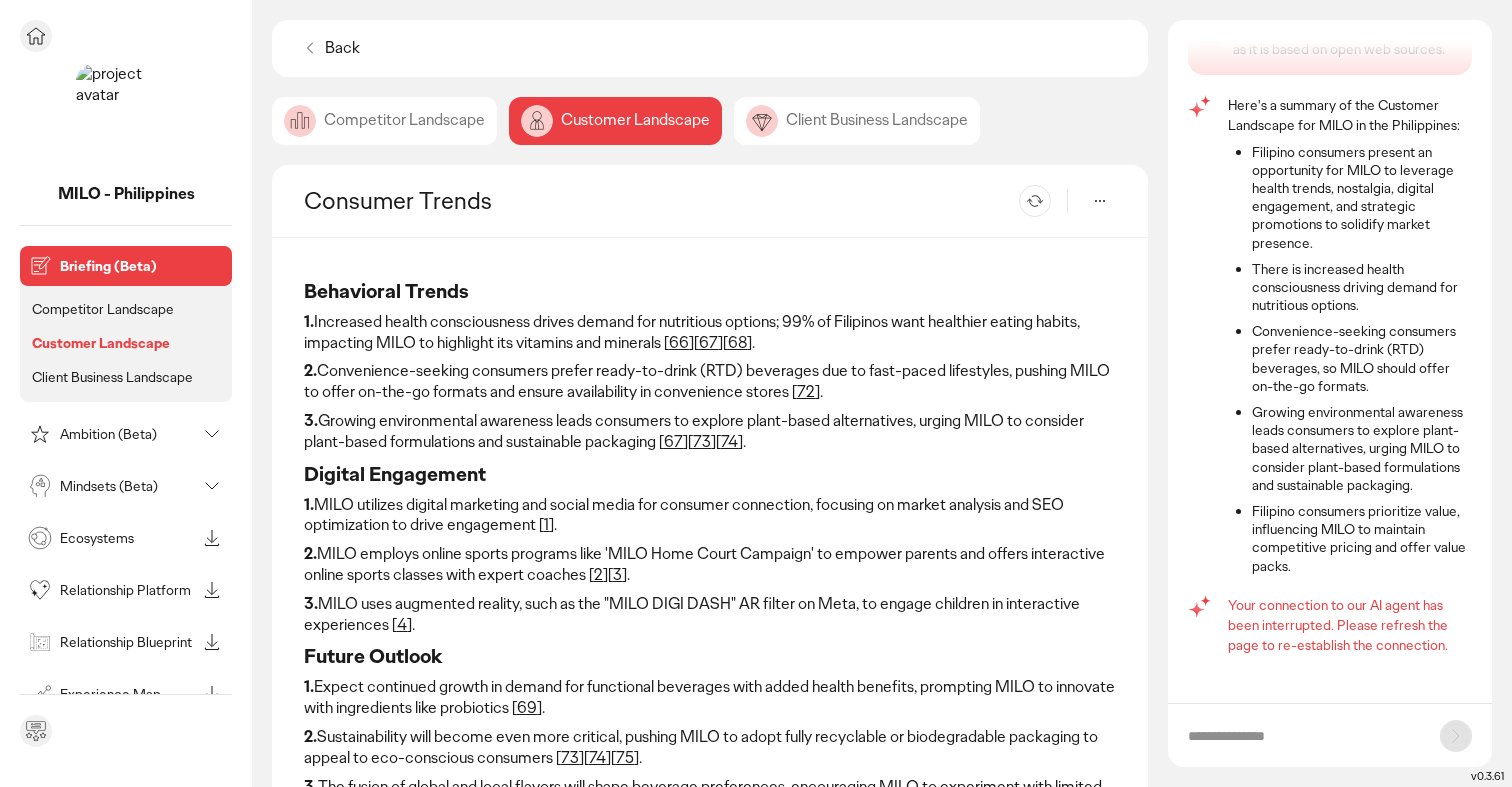 click on "Ambition (Beta)" at bounding box center (110, 434) 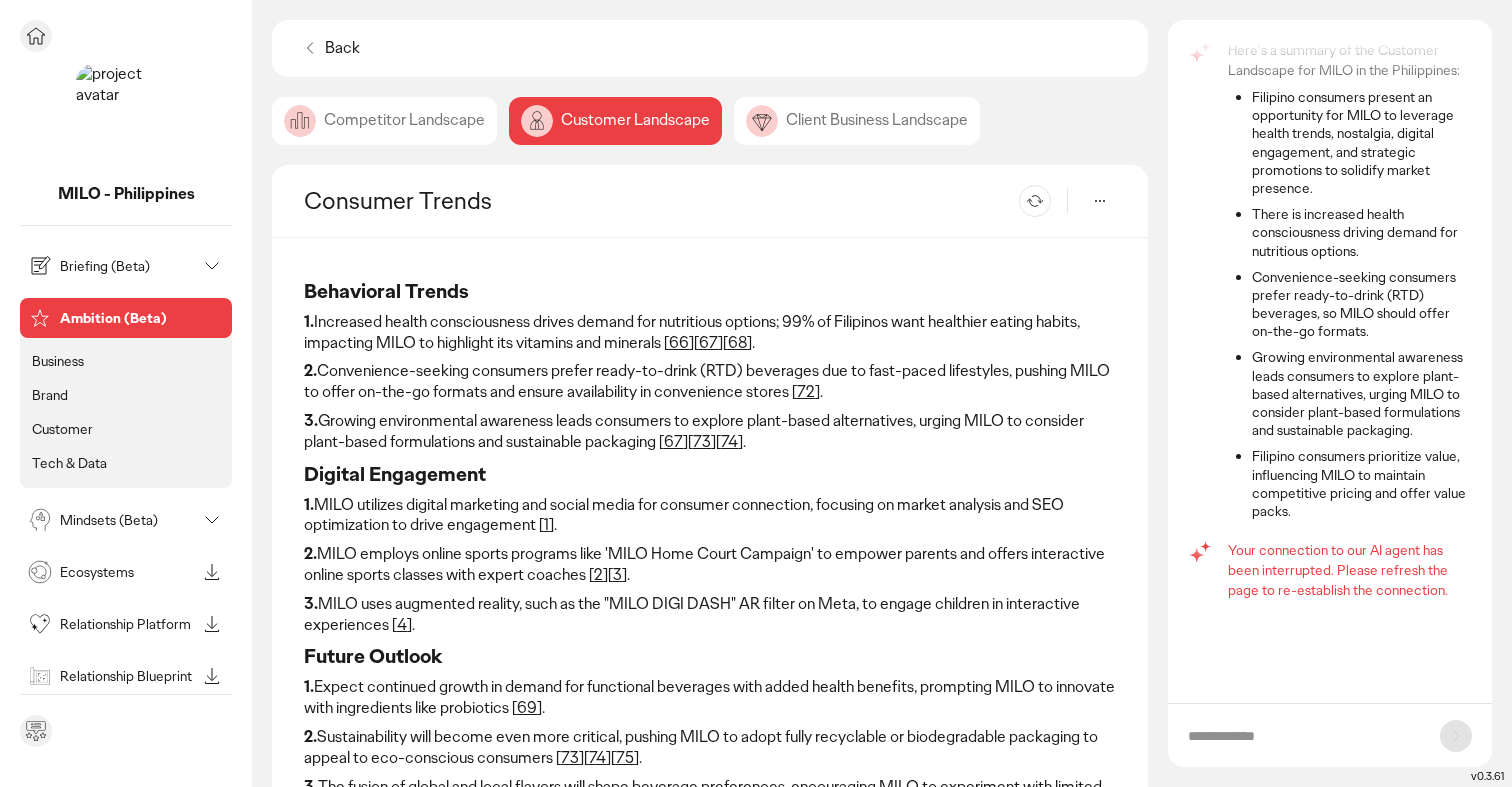 scroll, scrollTop: 0, scrollLeft: 0, axis: both 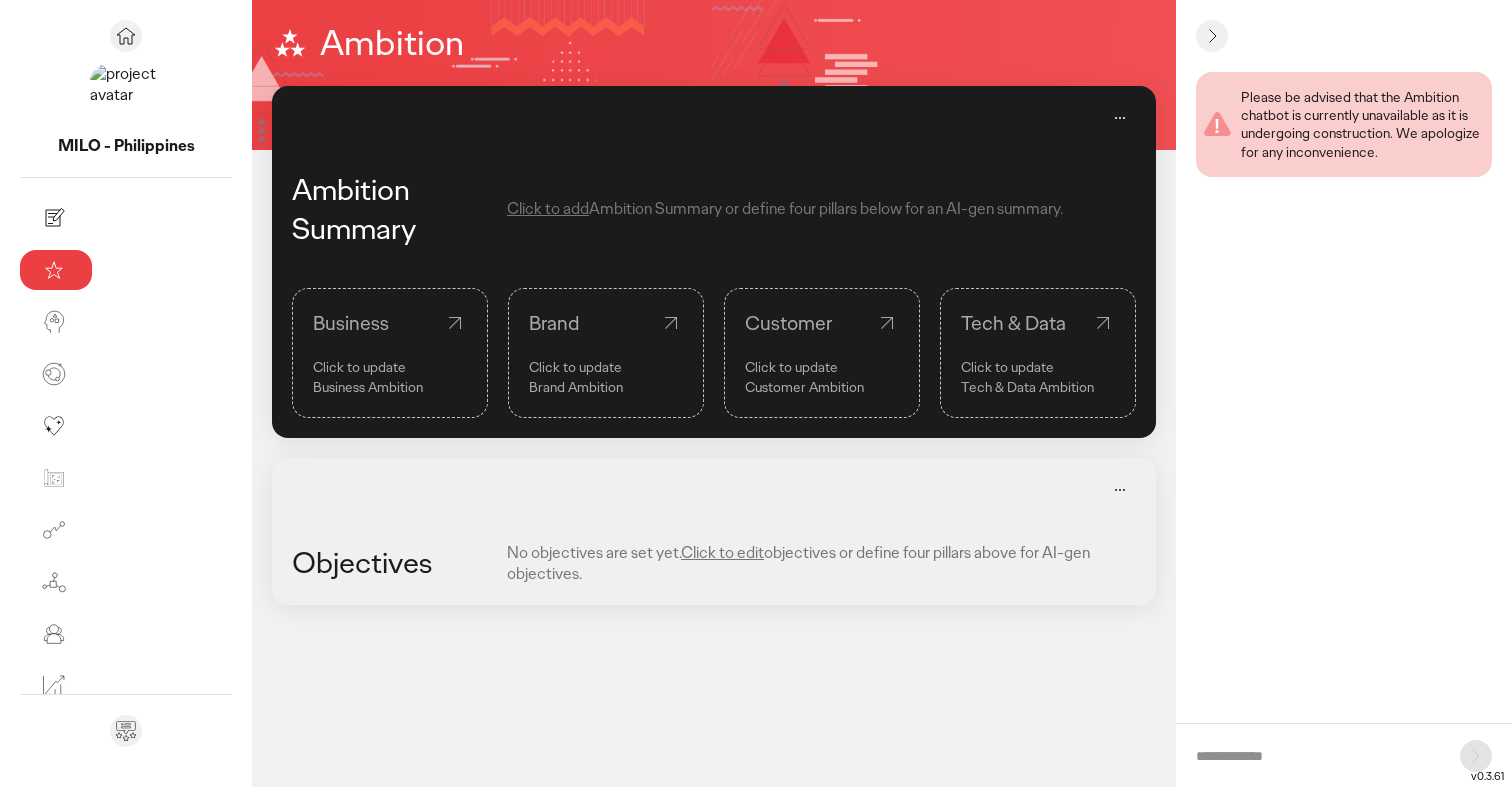 click on "Click to edit" at bounding box center [722, 552] 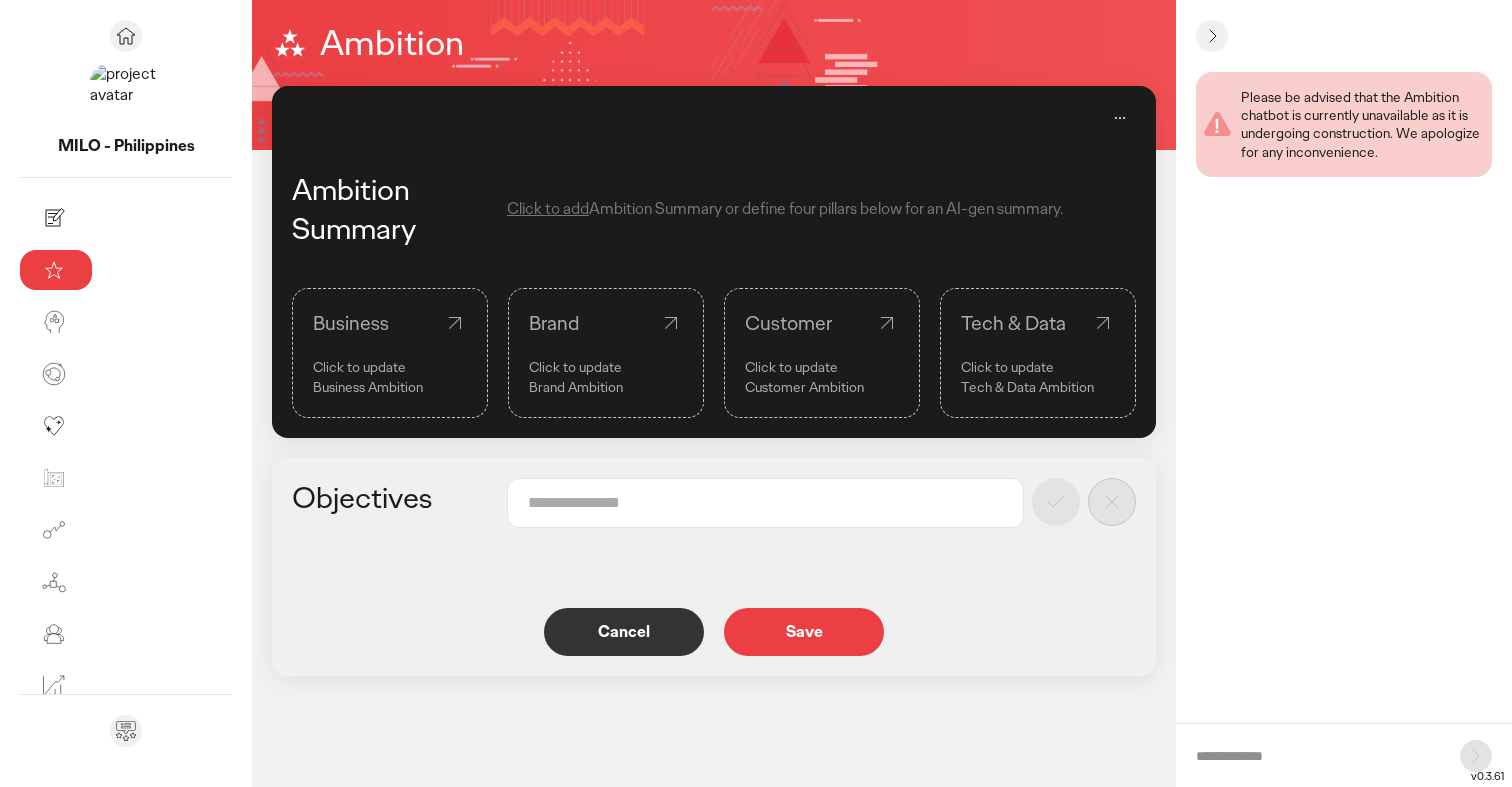 click at bounding box center (765, 503) 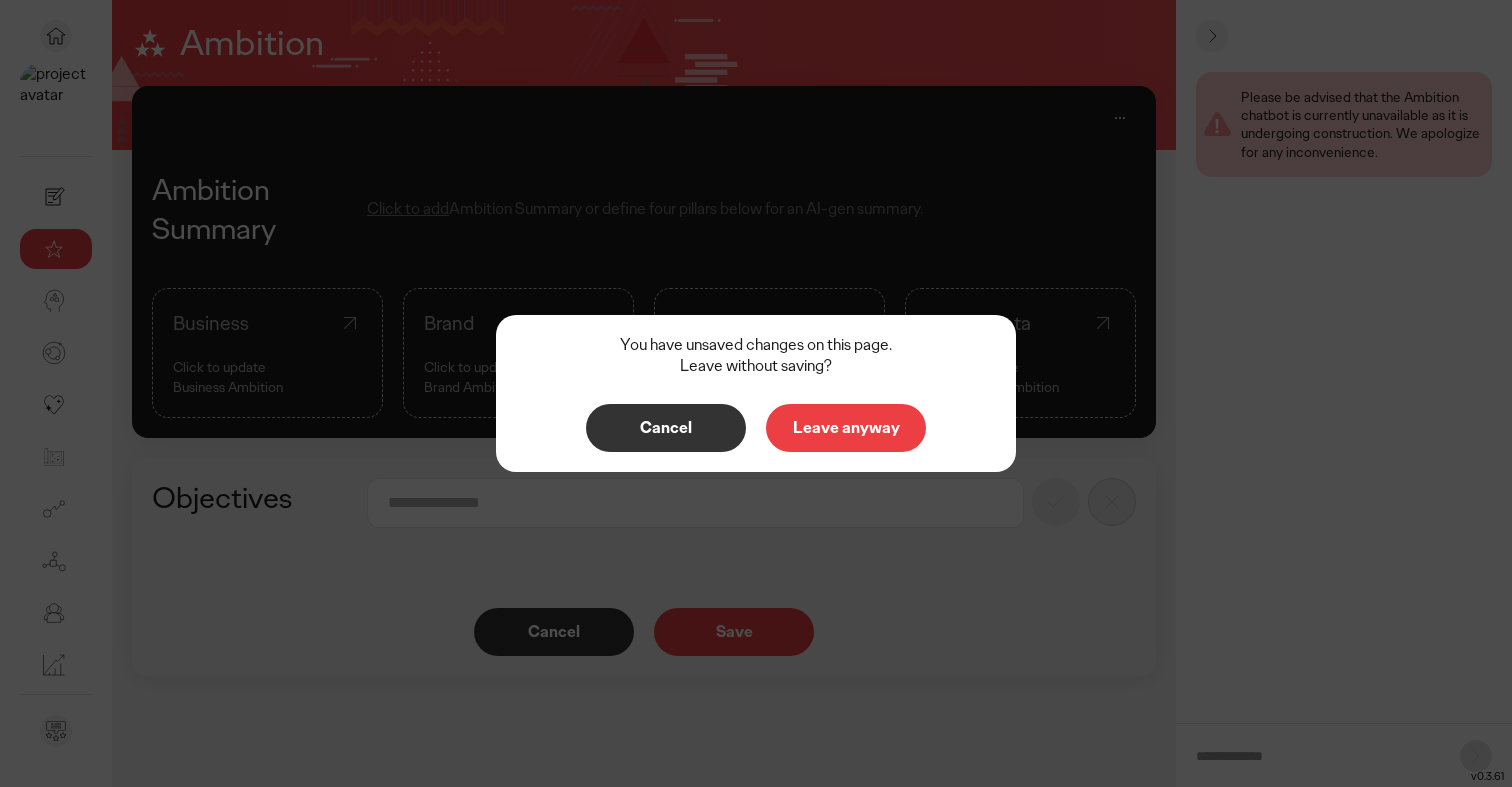 click on "Leave anyway" at bounding box center [846, 428] 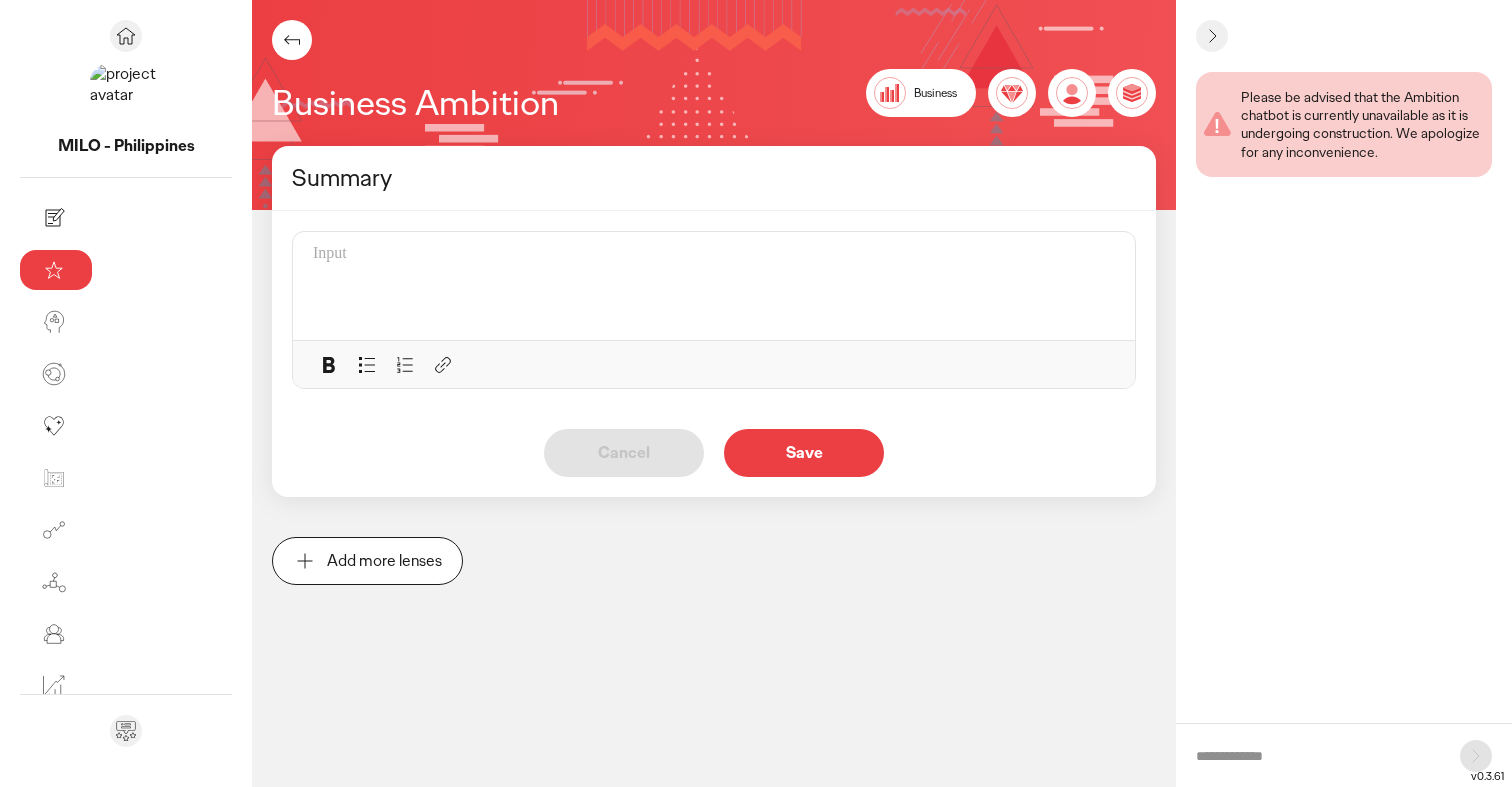 click at bounding box center (714, 254) 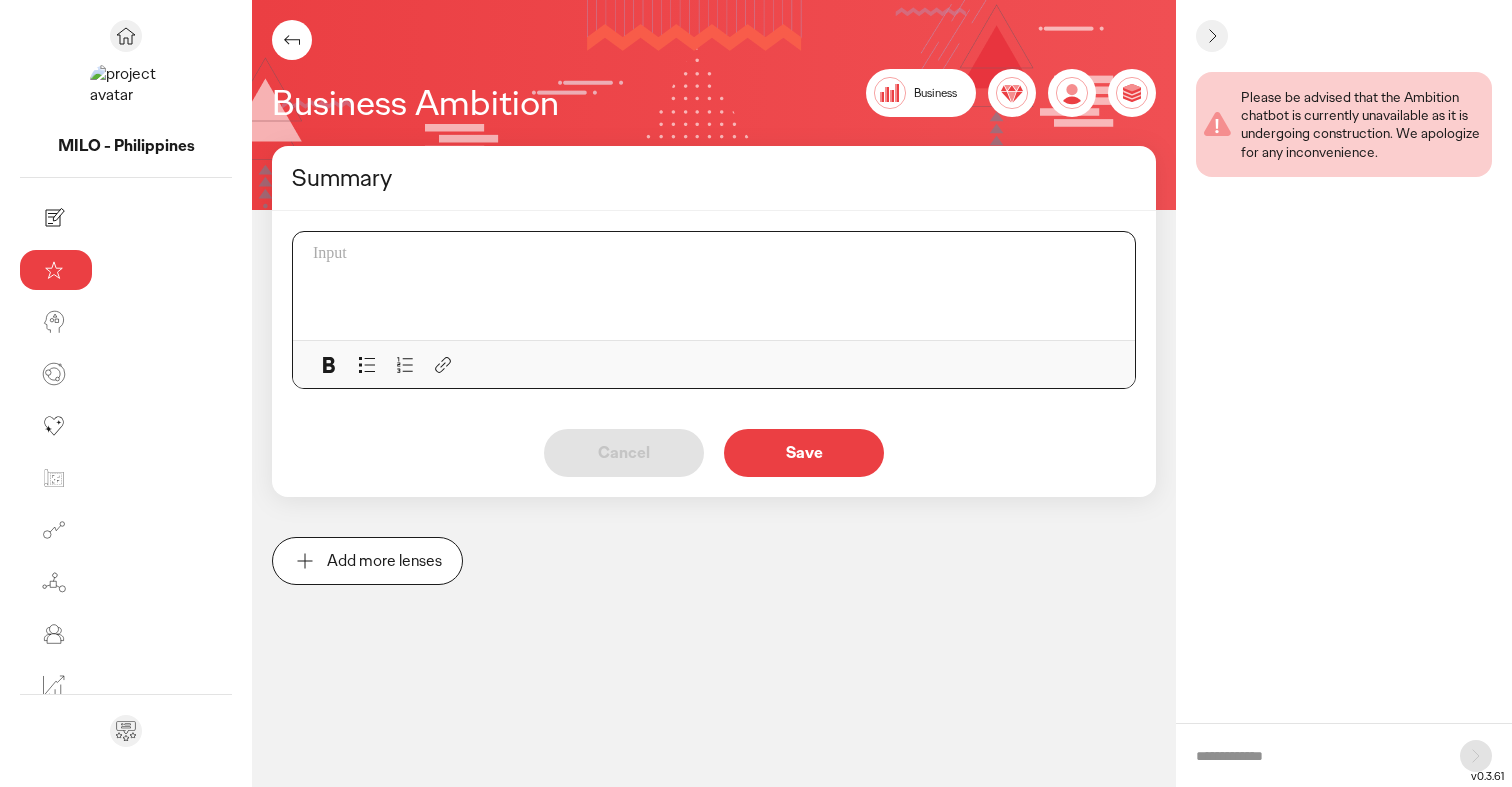 type 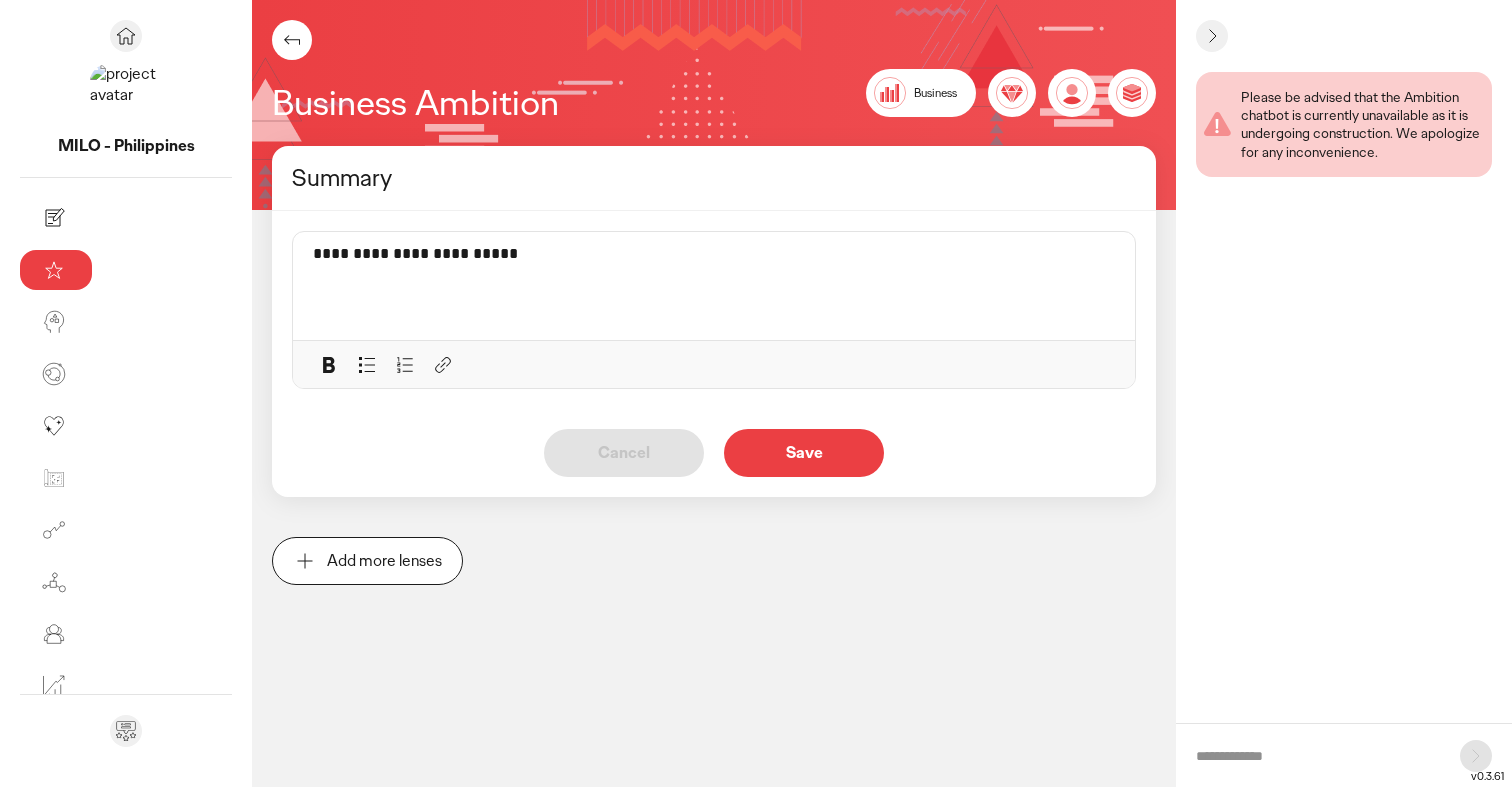 click on "Save" at bounding box center (804, 453) 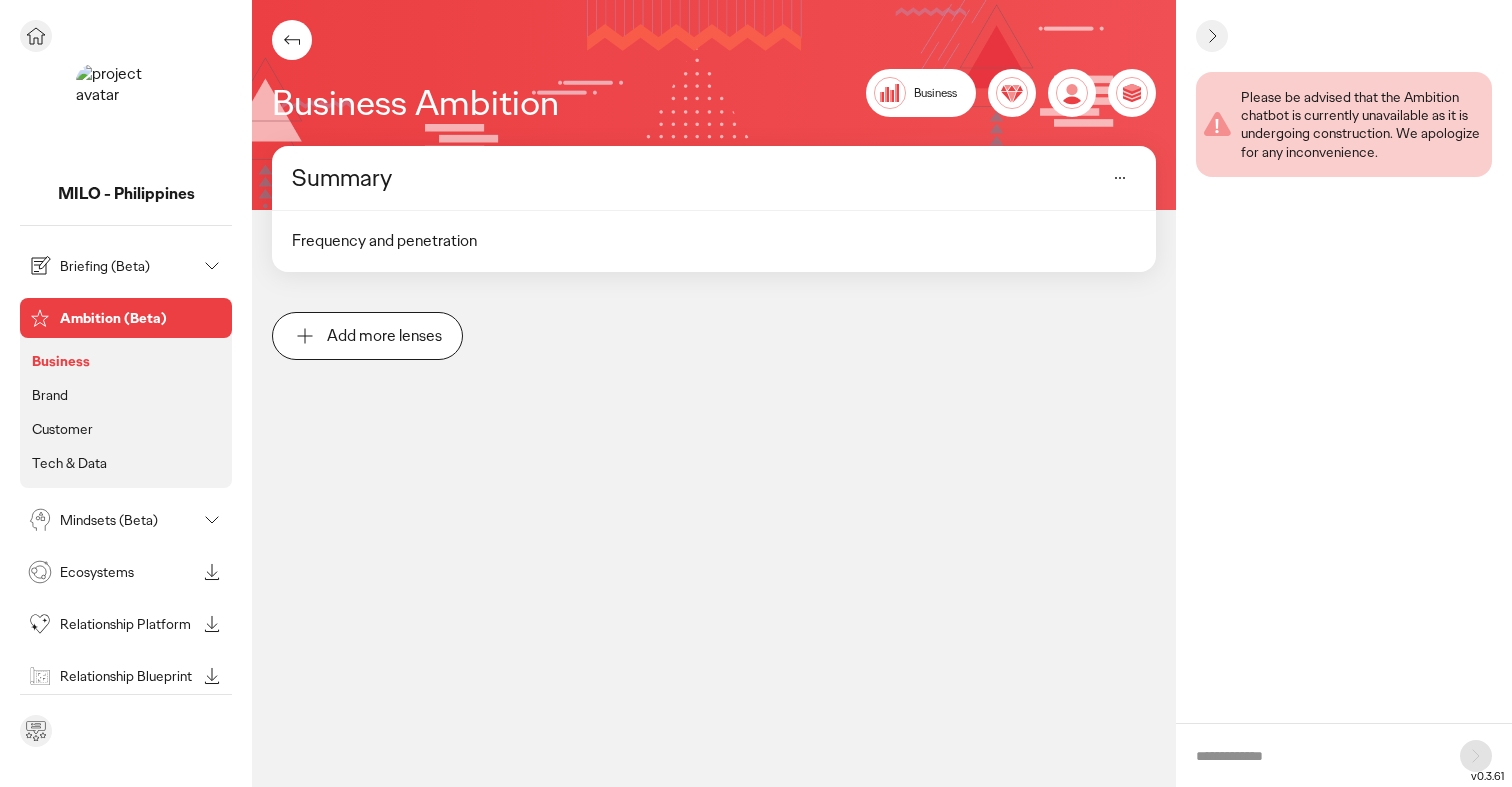 click on "Ambition (Beta)" at bounding box center (124, 318) 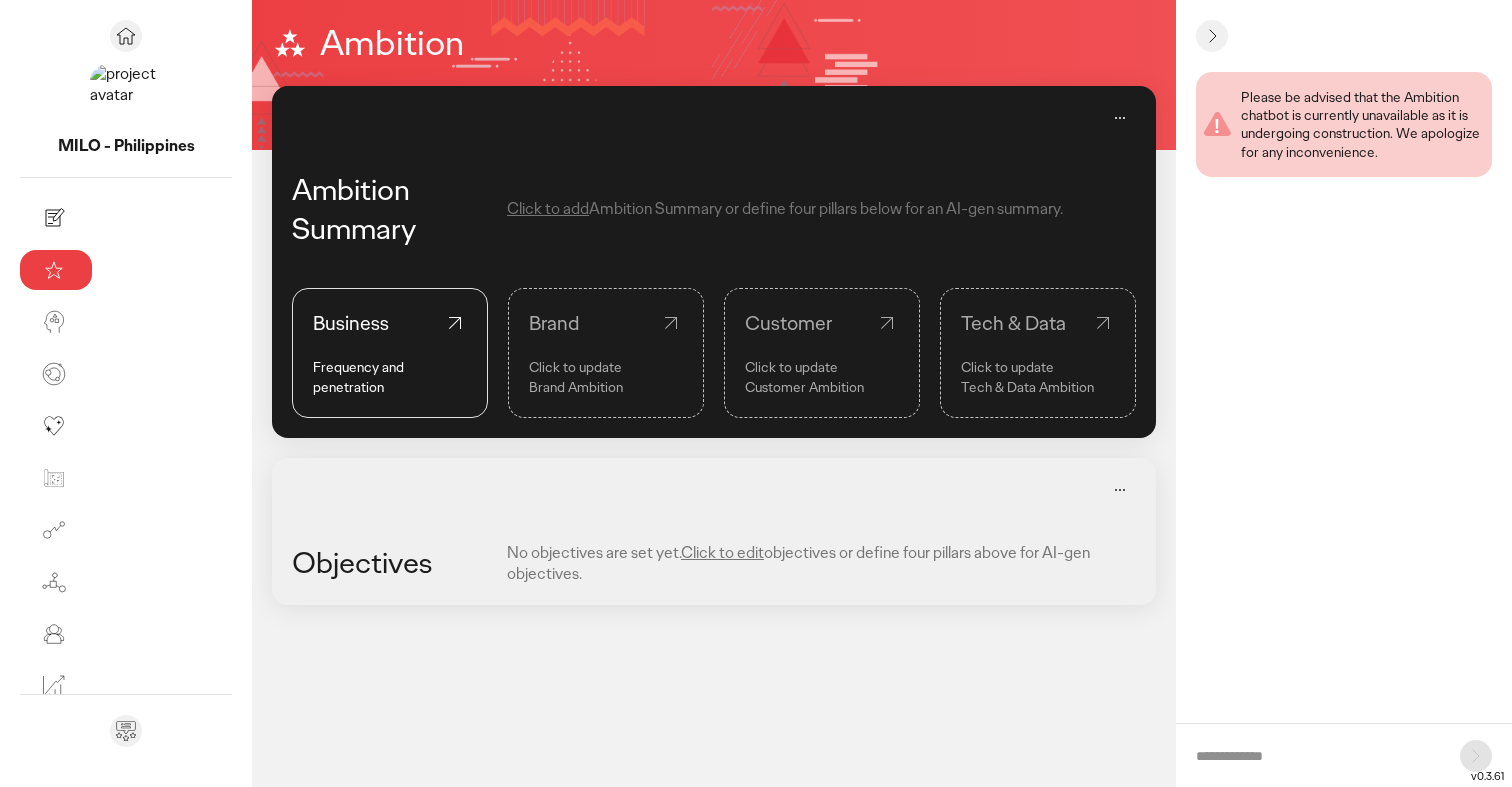 click 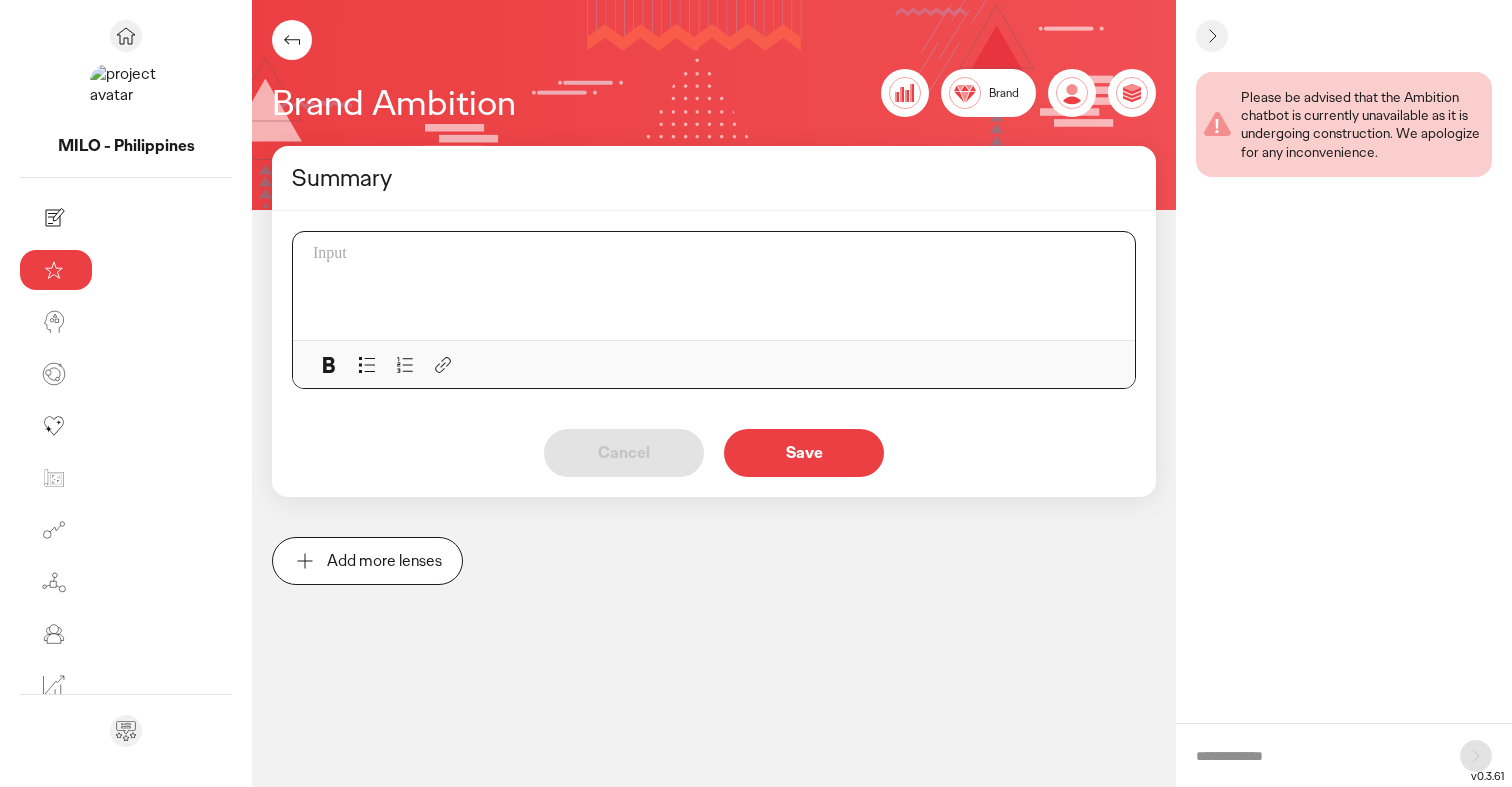 click at bounding box center [714, 254] 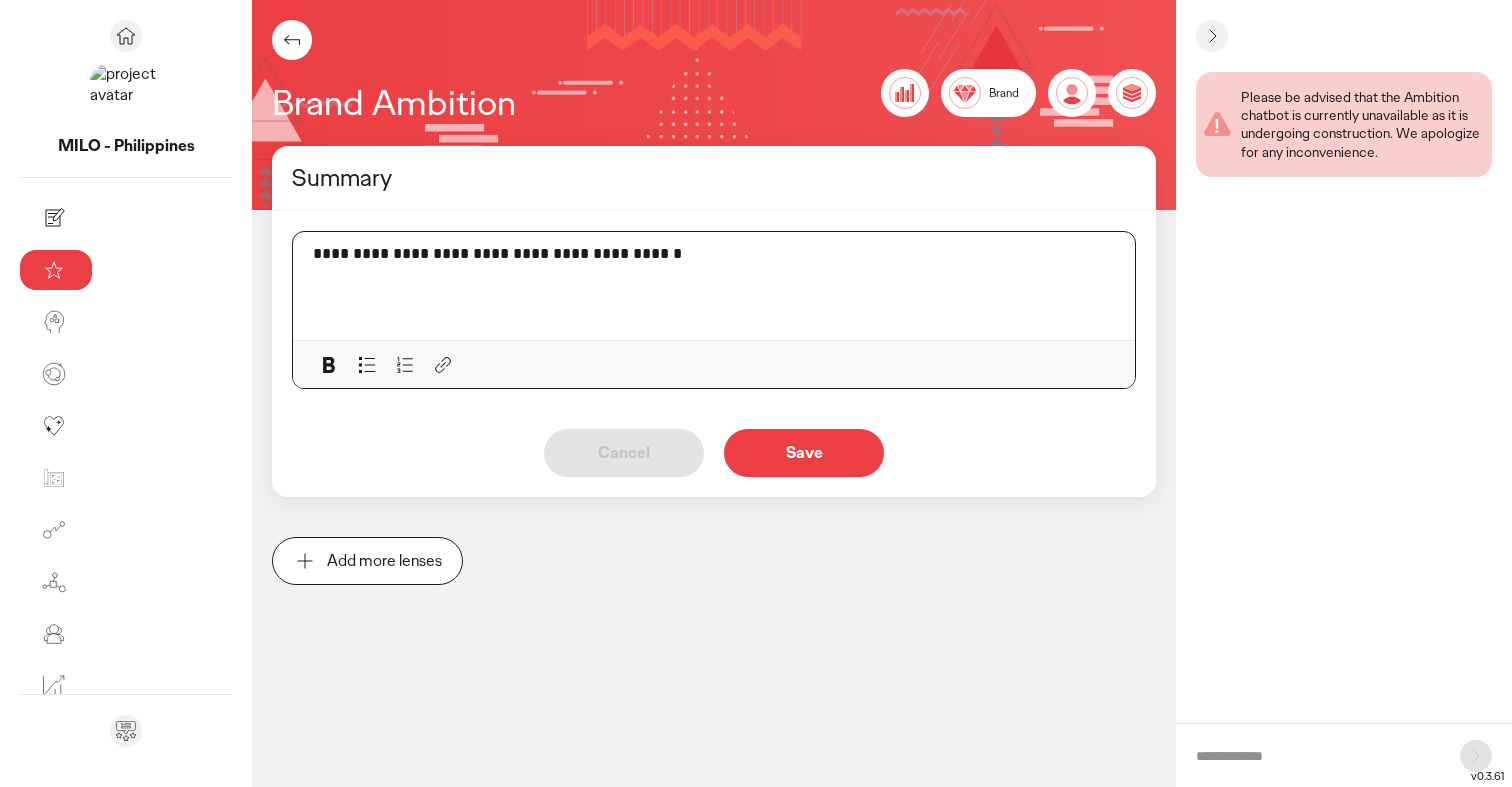 click on "**********" at bounding box center (784, 254) 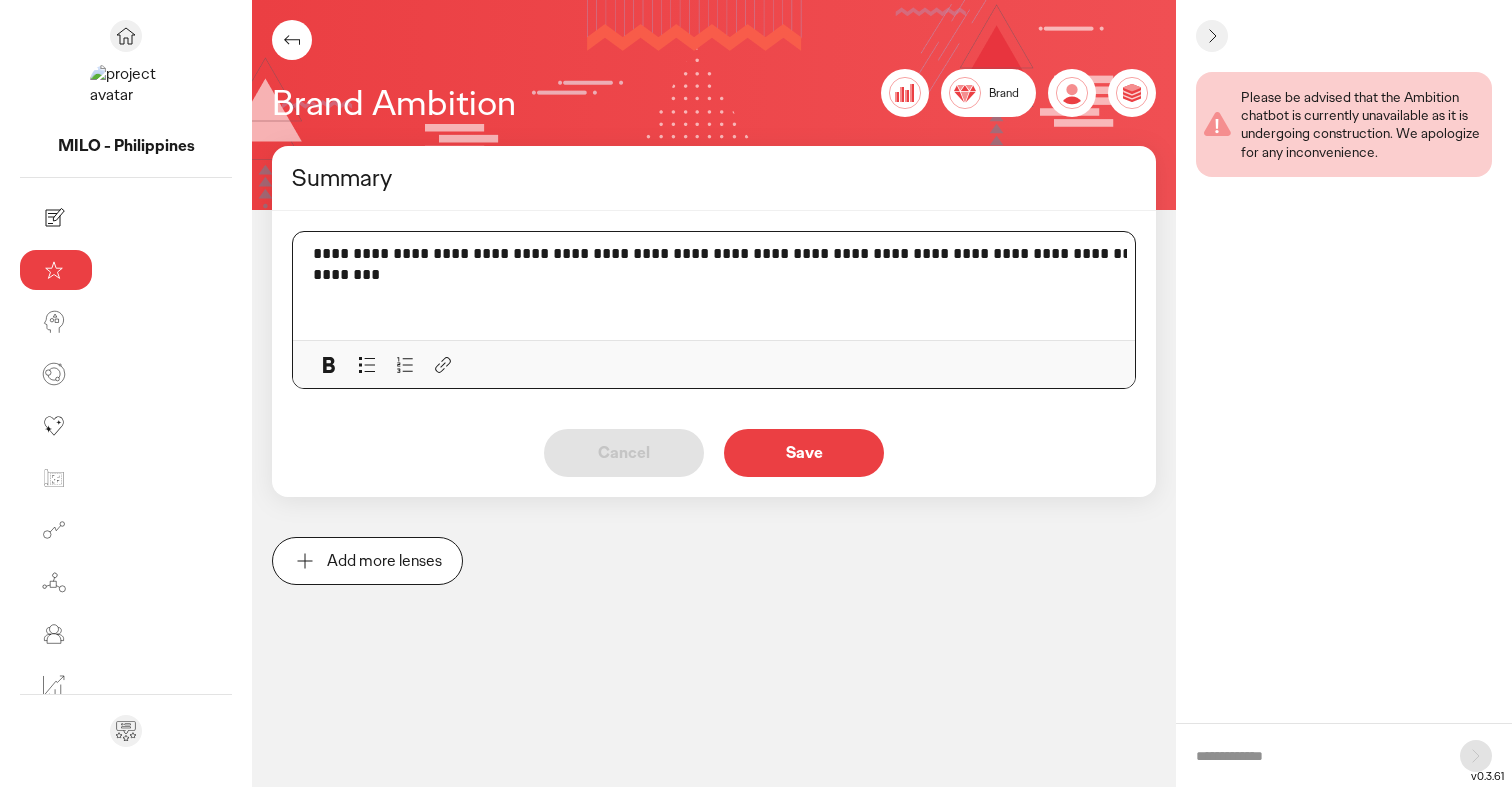 click on "**********" at bounding box center [784, 254] 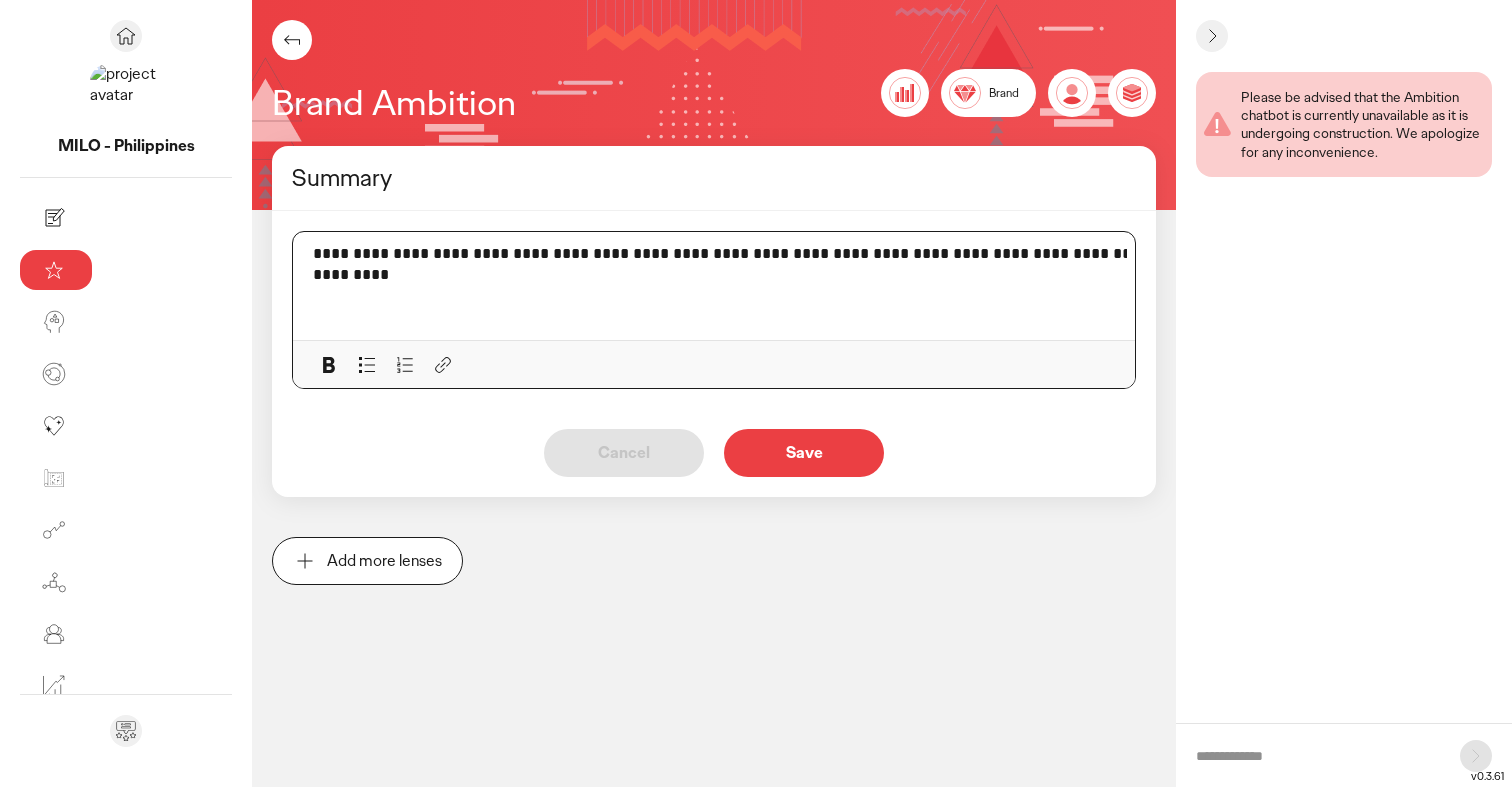 click on "**********" at bounding box center (784, 254) 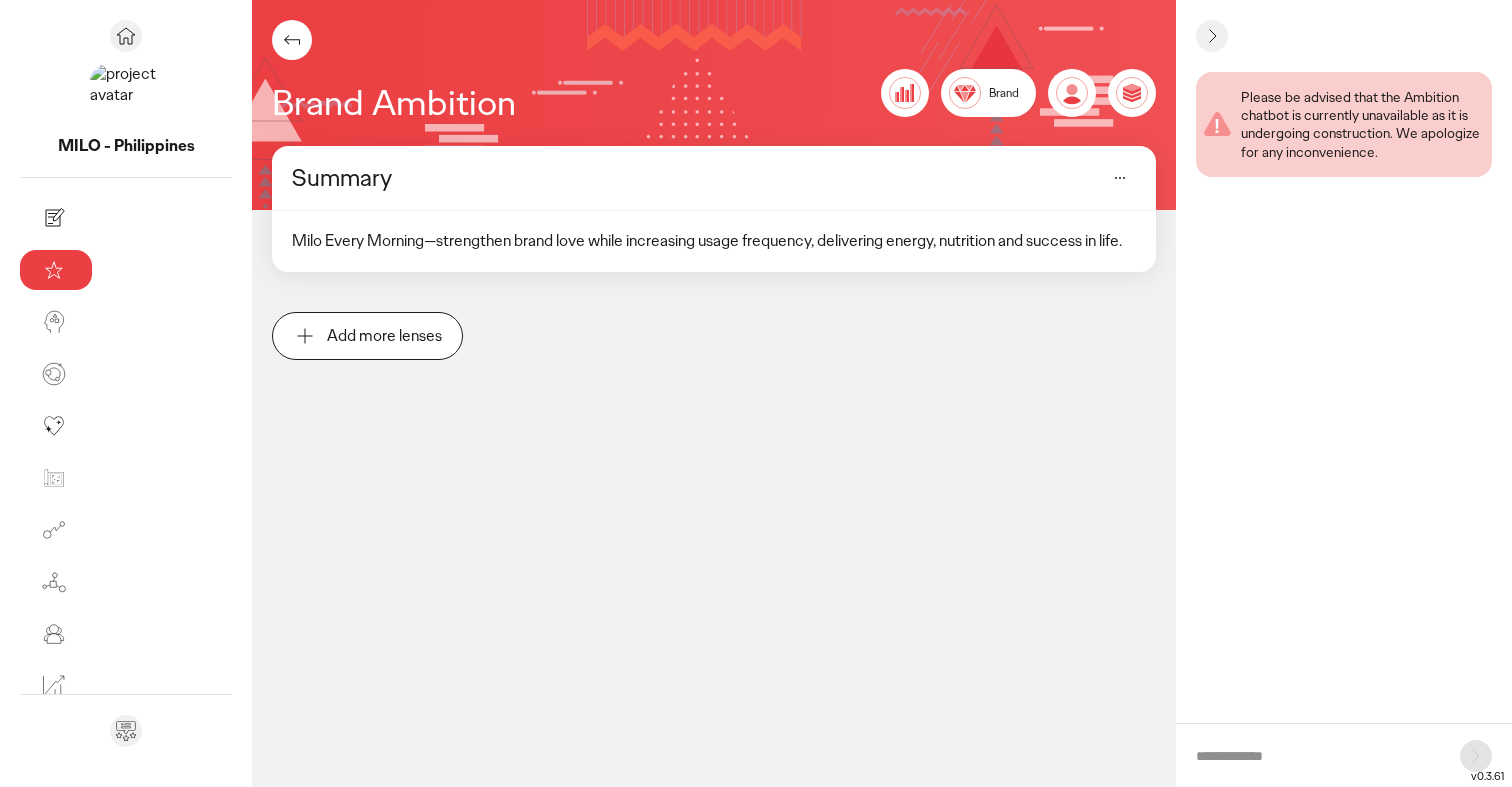click 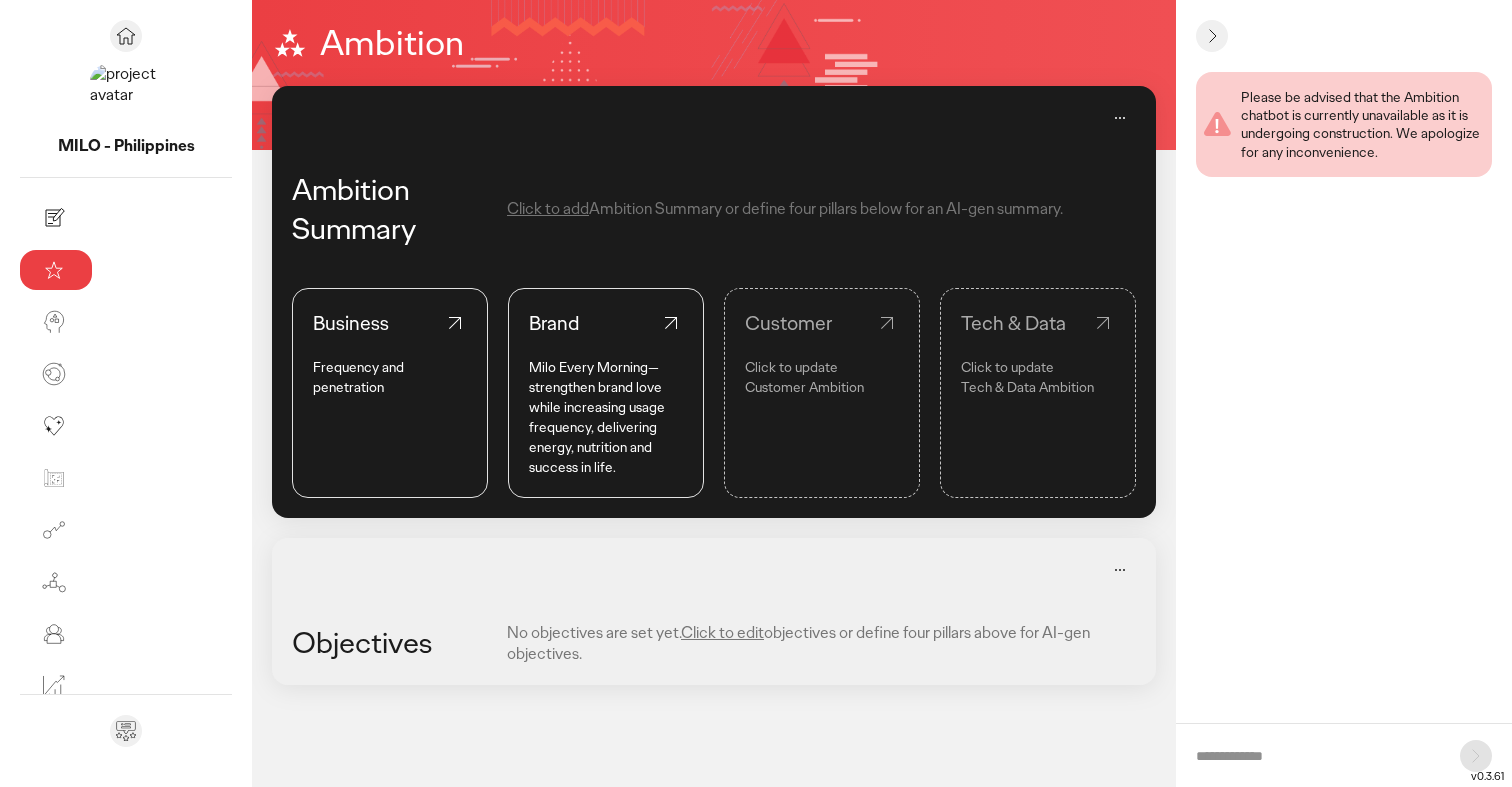 click 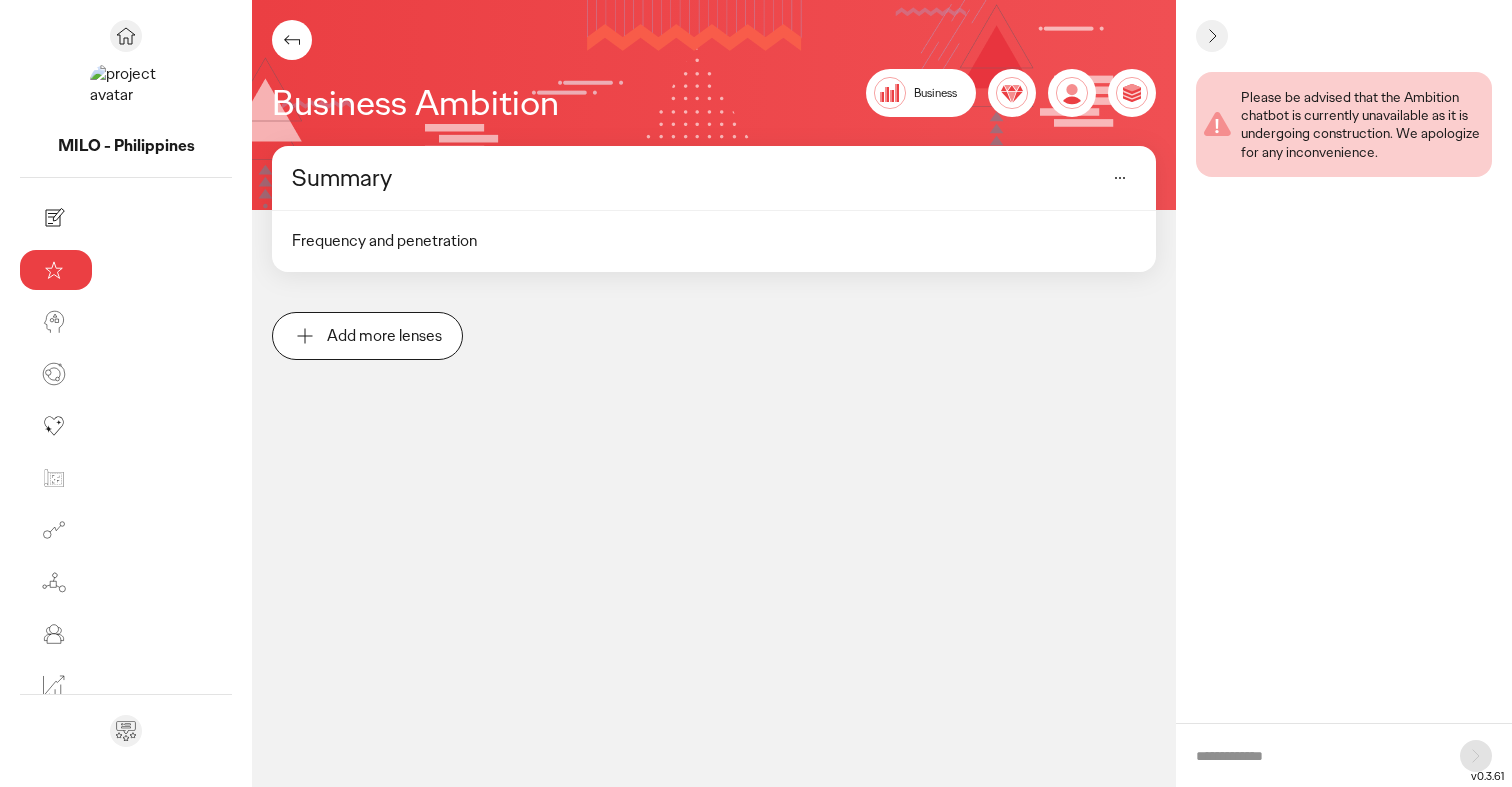 click on "Frequency and penetration" at bounding box center (714, 241) 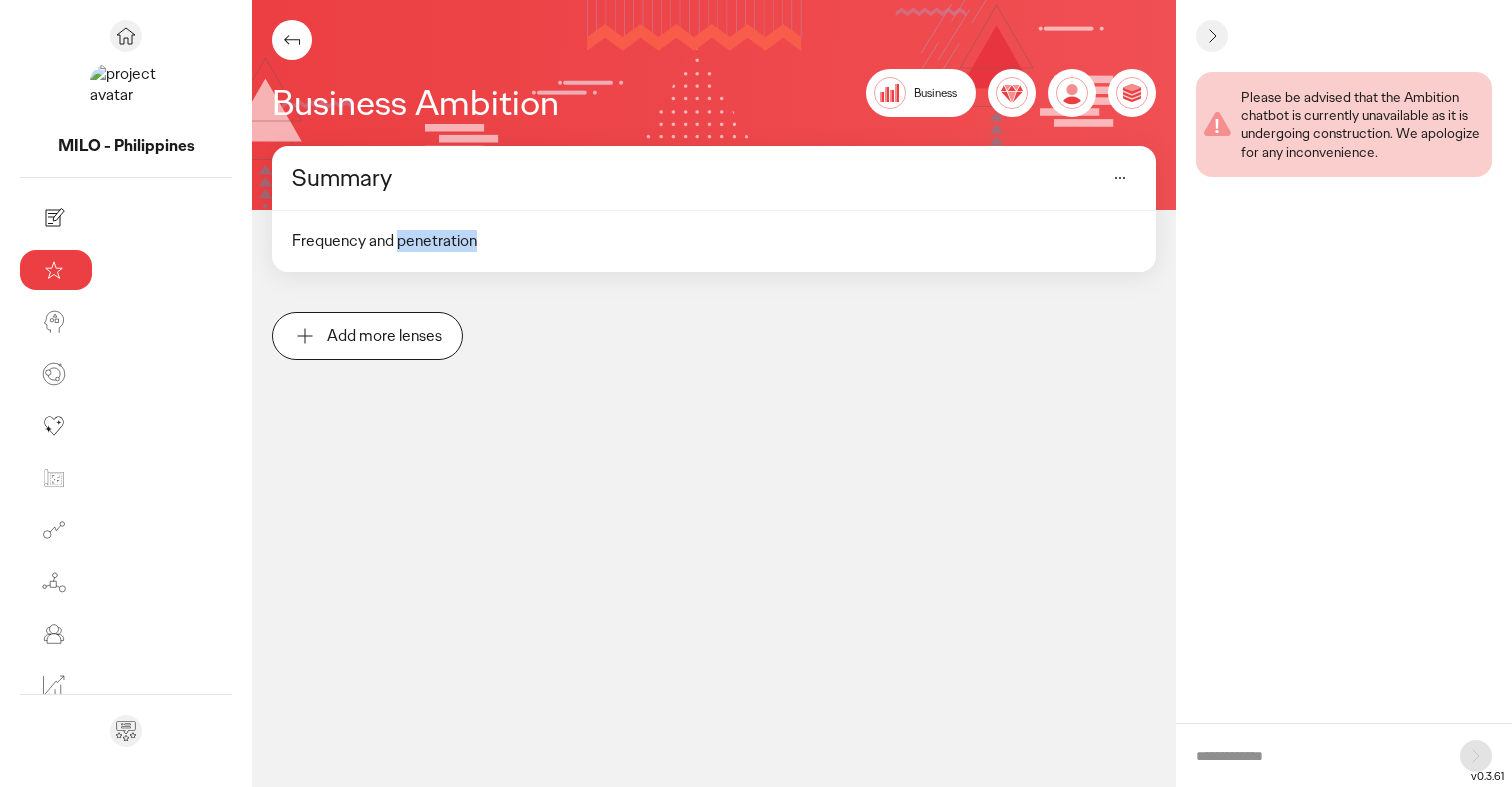 click on "Frequency and penetration" at bounding box center [714, 241] 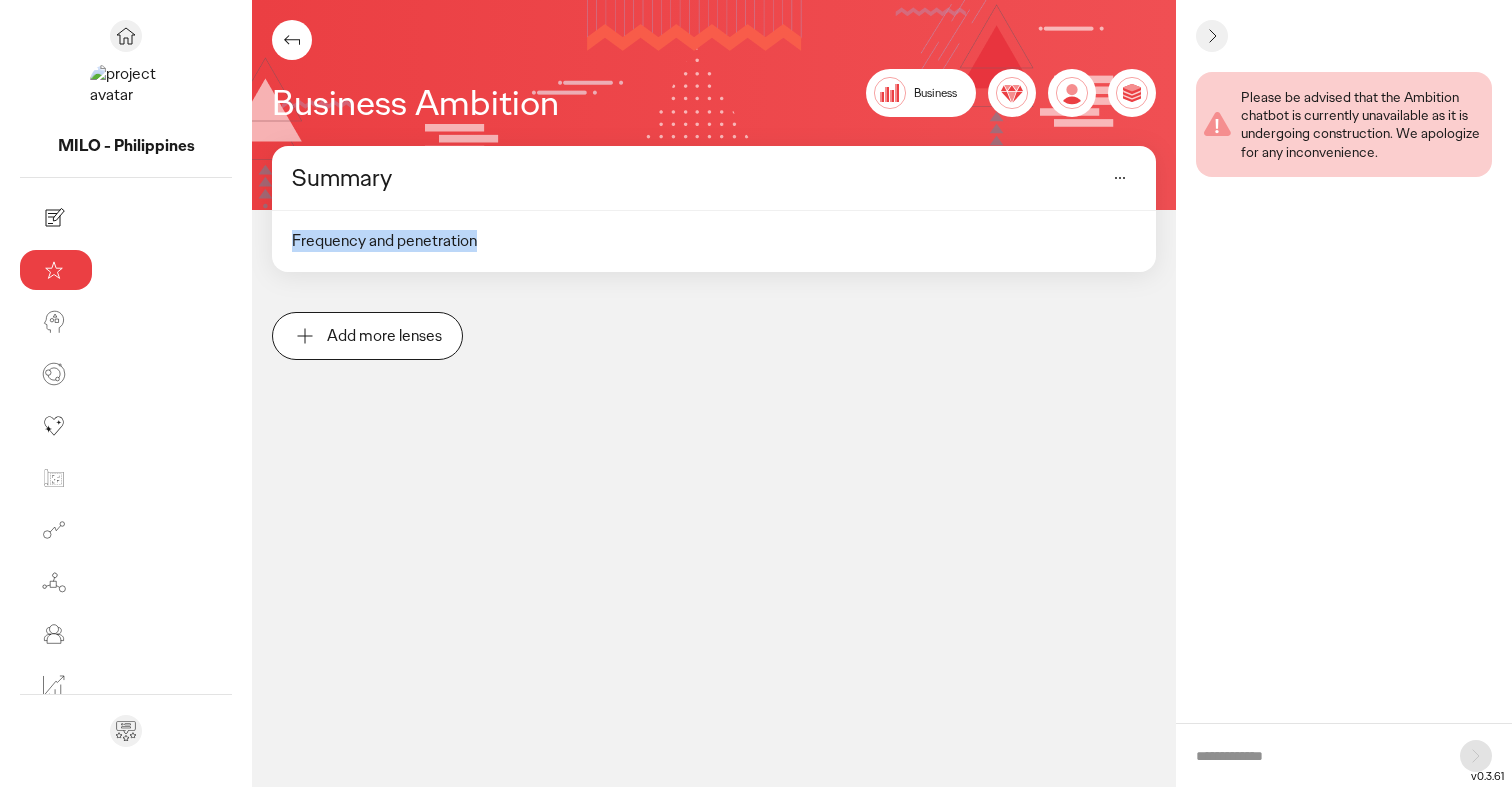 click on "Frequency and penetration" at bounding box center [714, 241] 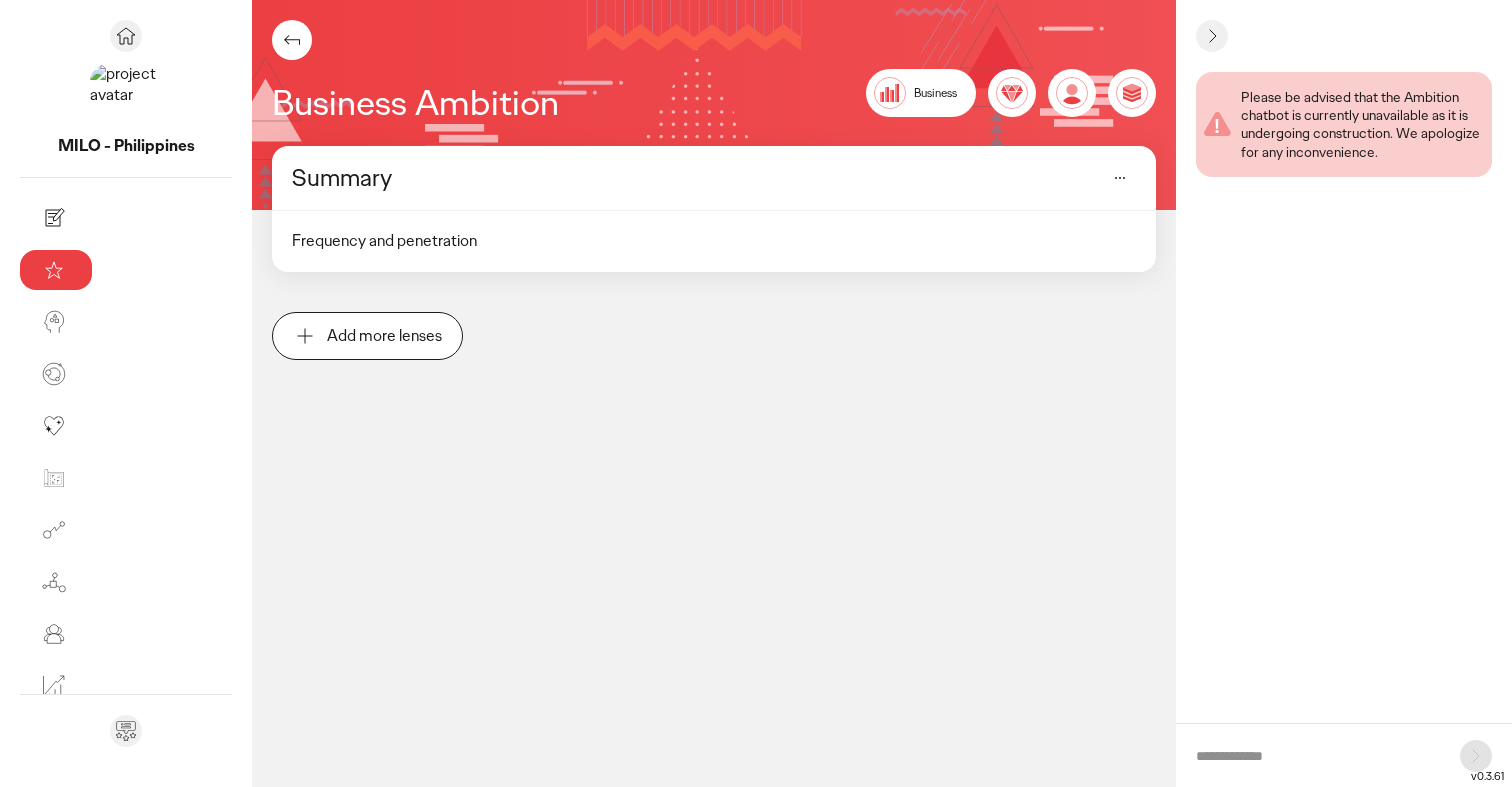 click on "Frequency and penetration" at bounding box center [714, 241] 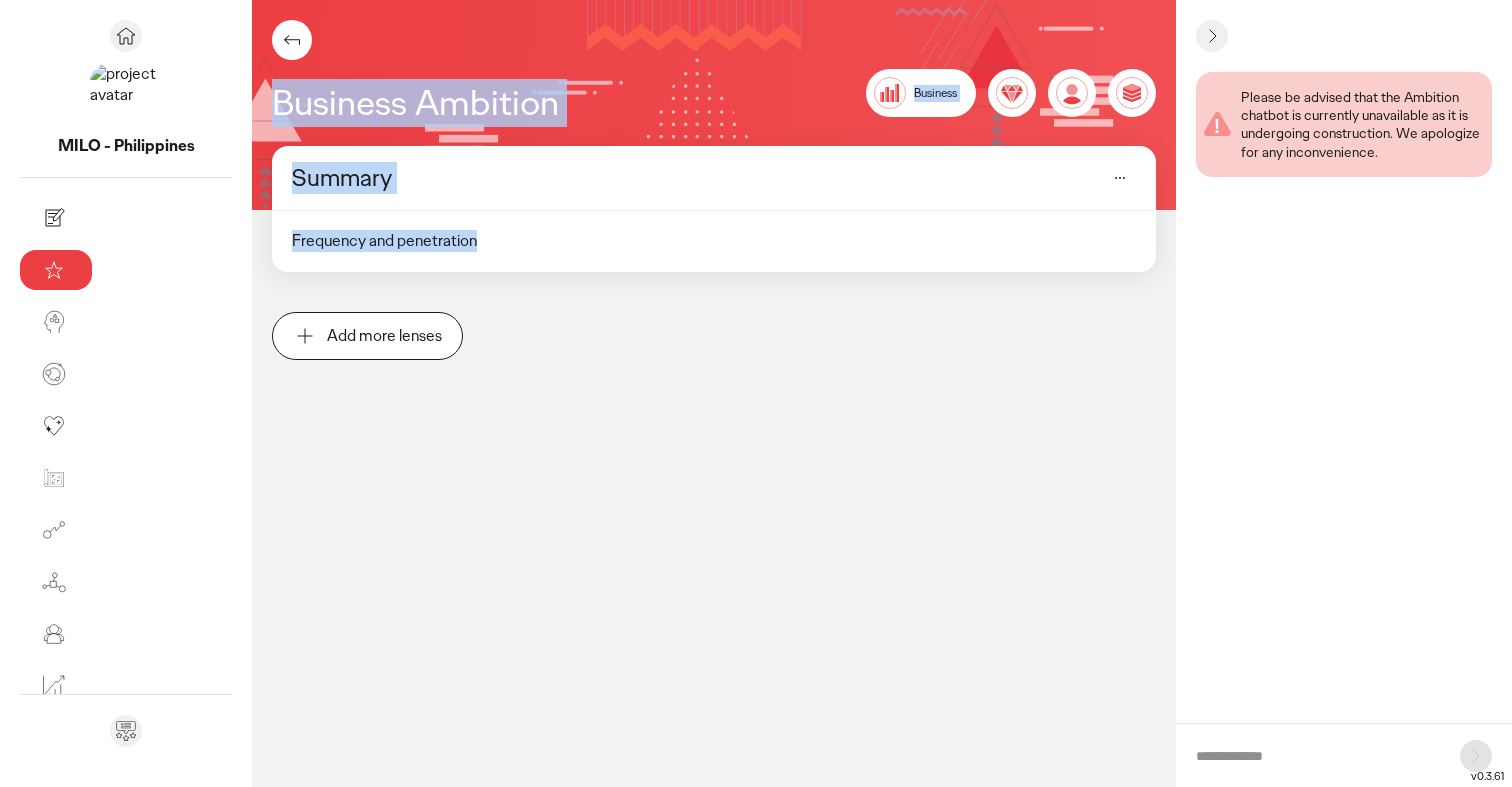 drag, startPoint x: 339, startPoint y: 243, endPoint x: 63, endPoint y: 238, distance: 276.0453 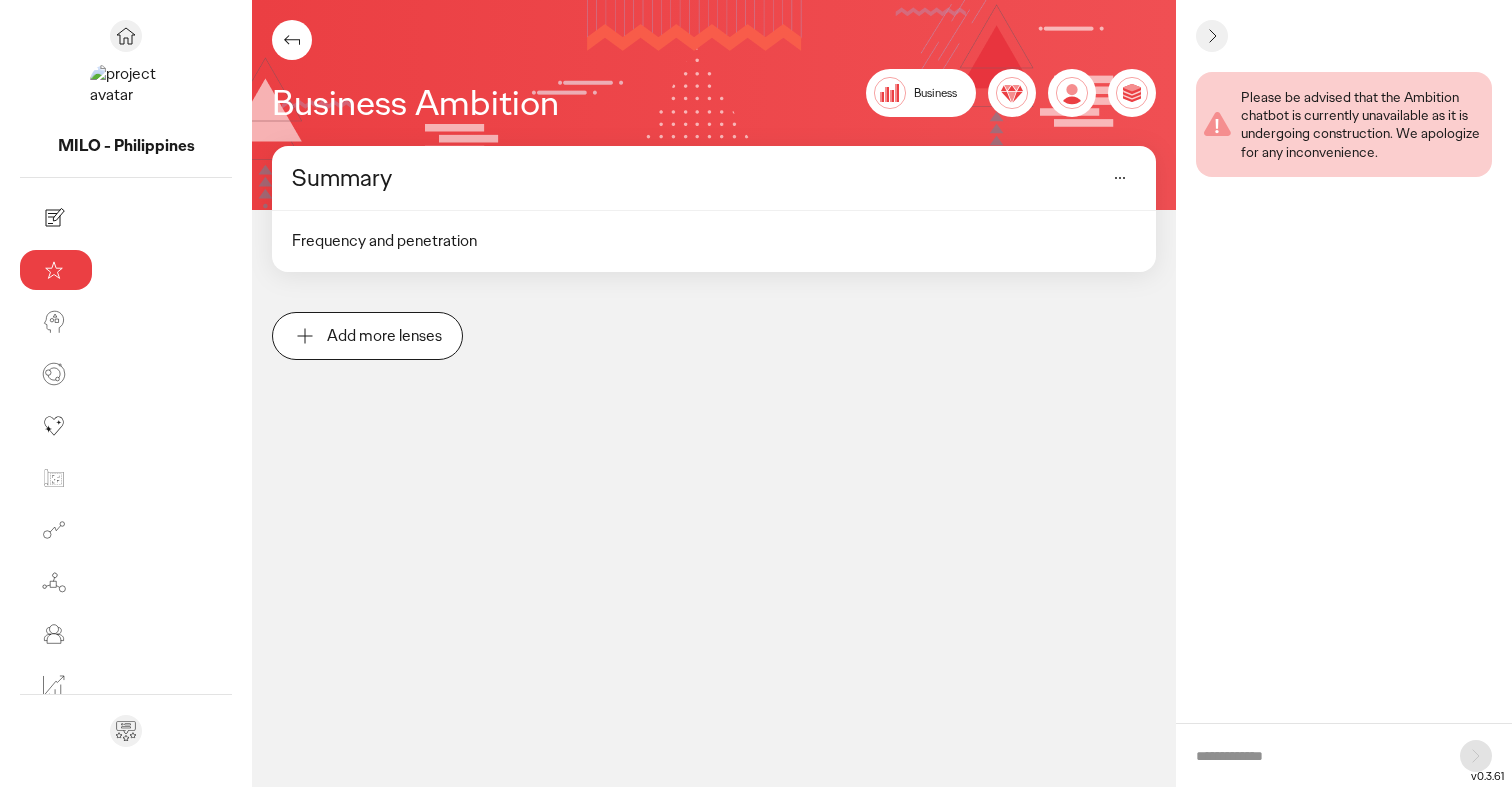 click on "Frequency and penetration" 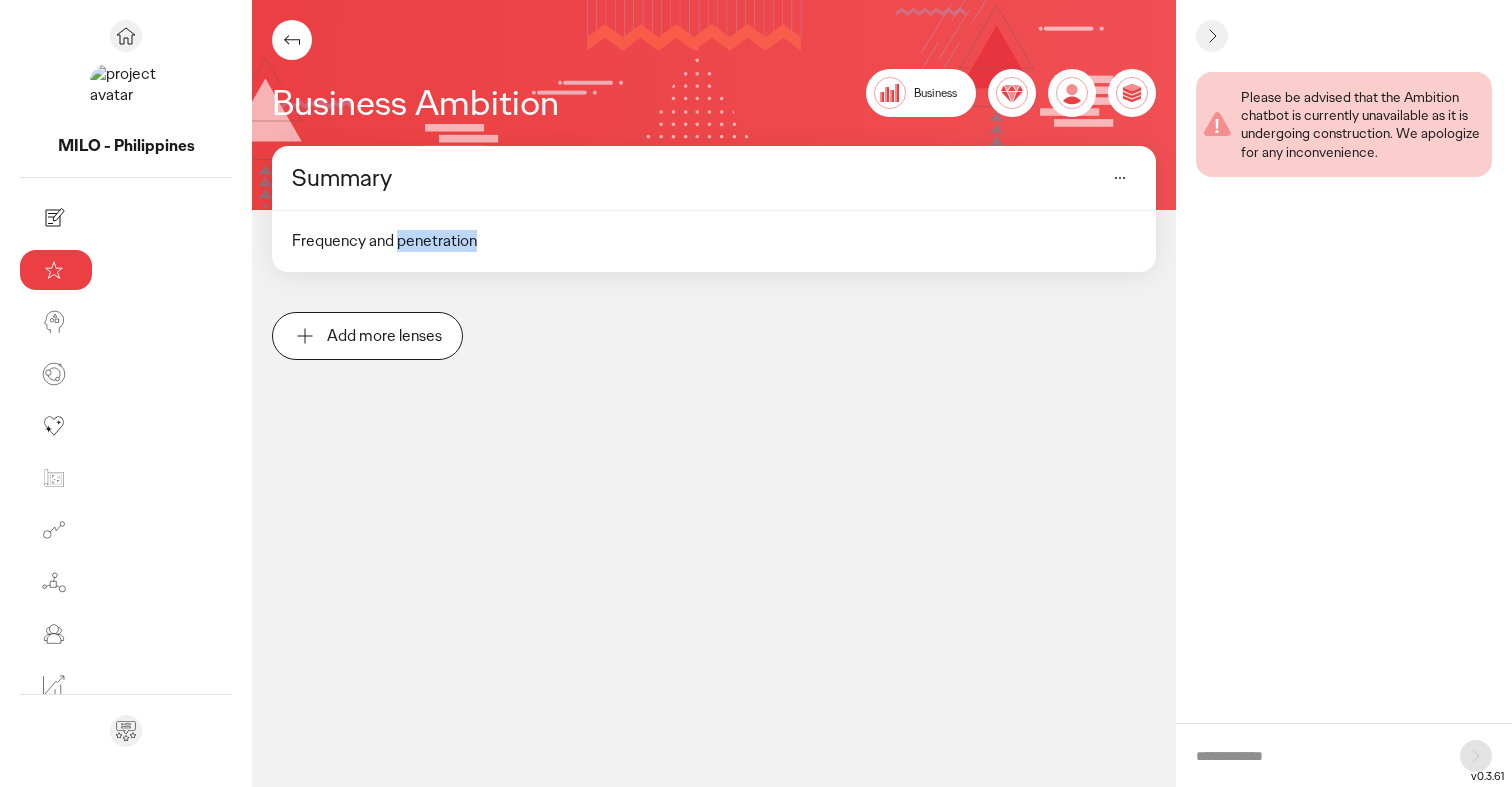 click on "Frequency and penetration" at bounding box center (714, 241) 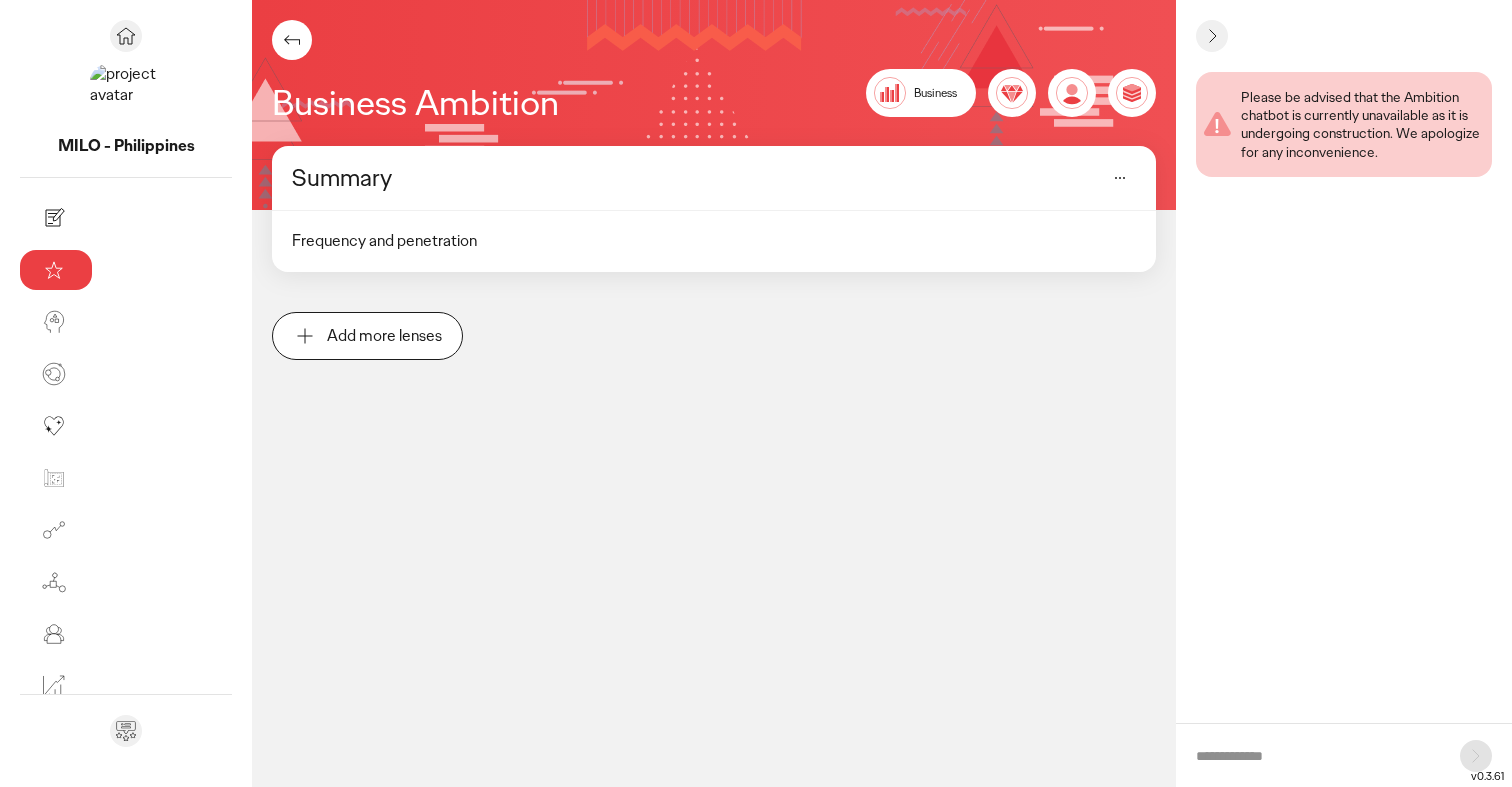click on "Frequency and penetration" at bounding box center [714, 241] 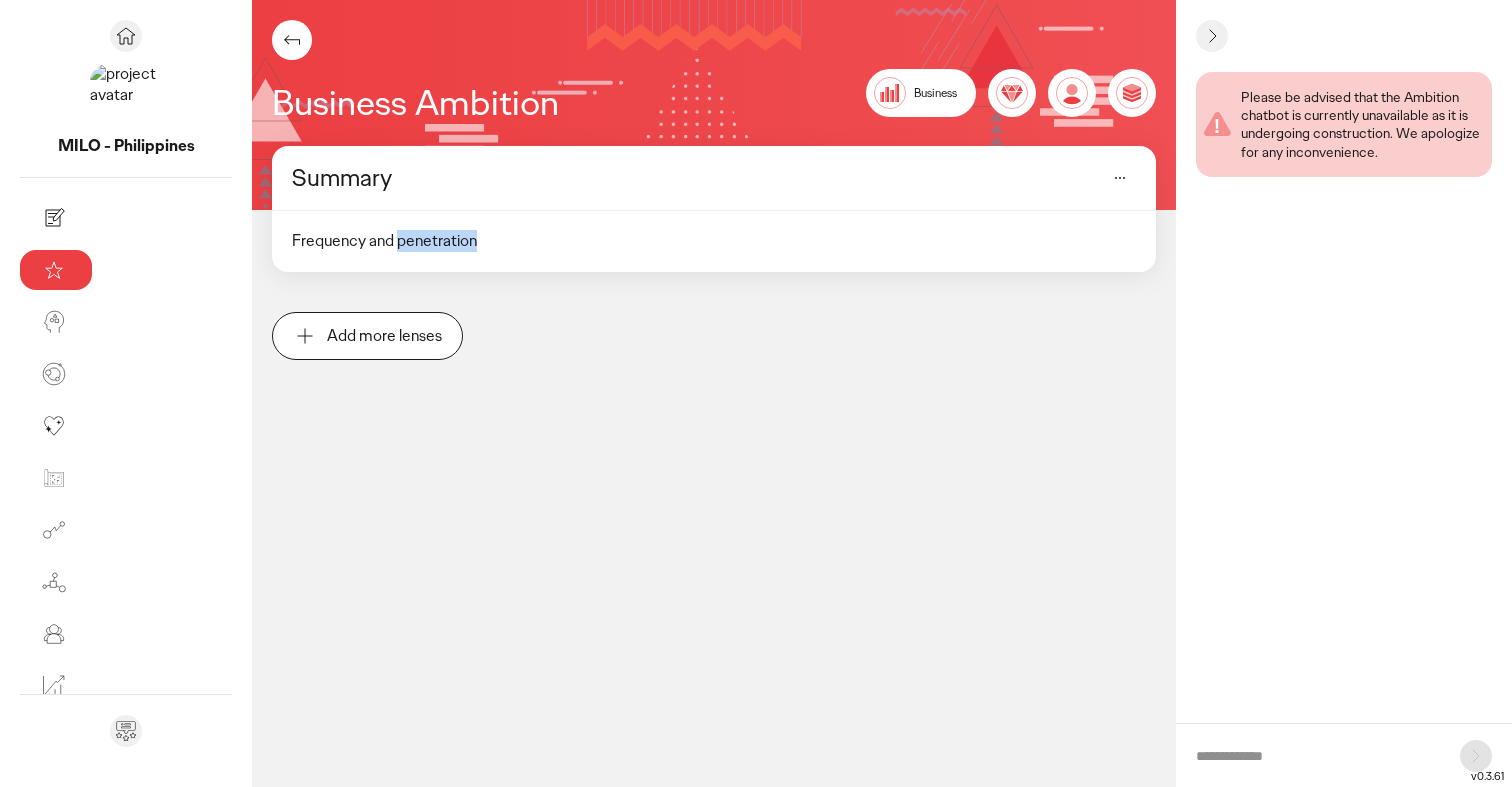 click on "Frequency and penetration" at bounding box center (714, 241) 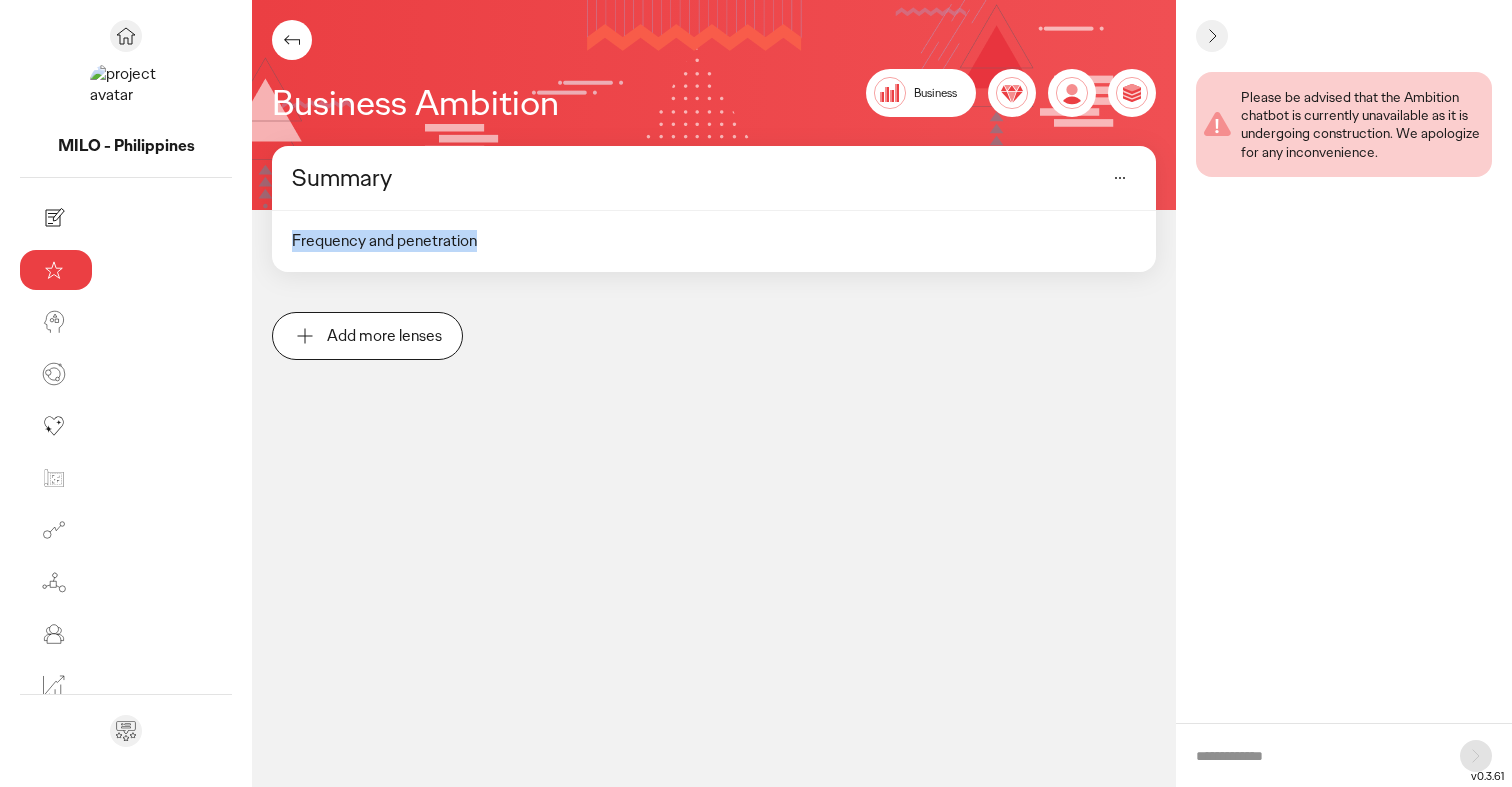 click on "Frequency and penetration" at bounding box center (714, 241) 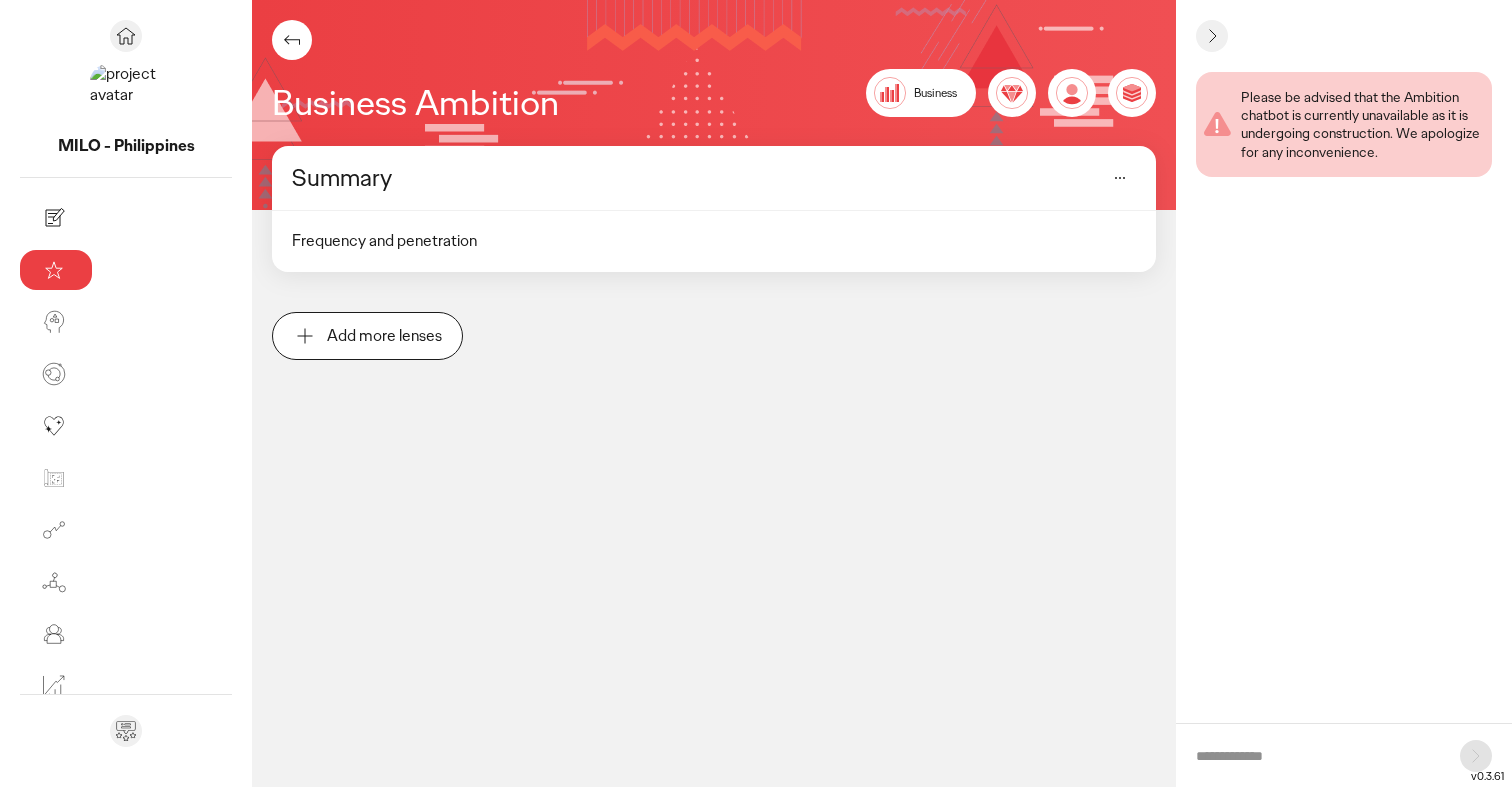click 